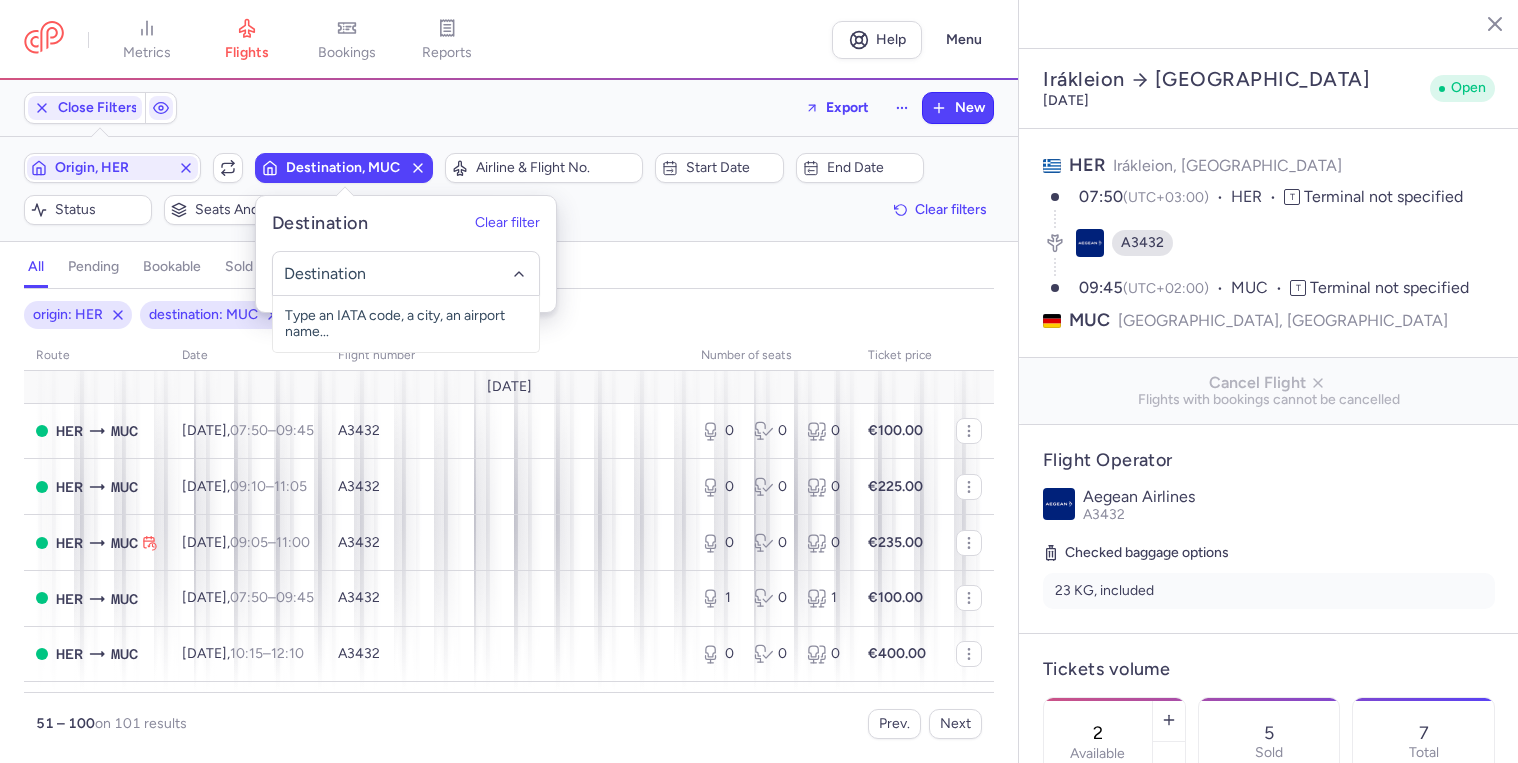select on "days" 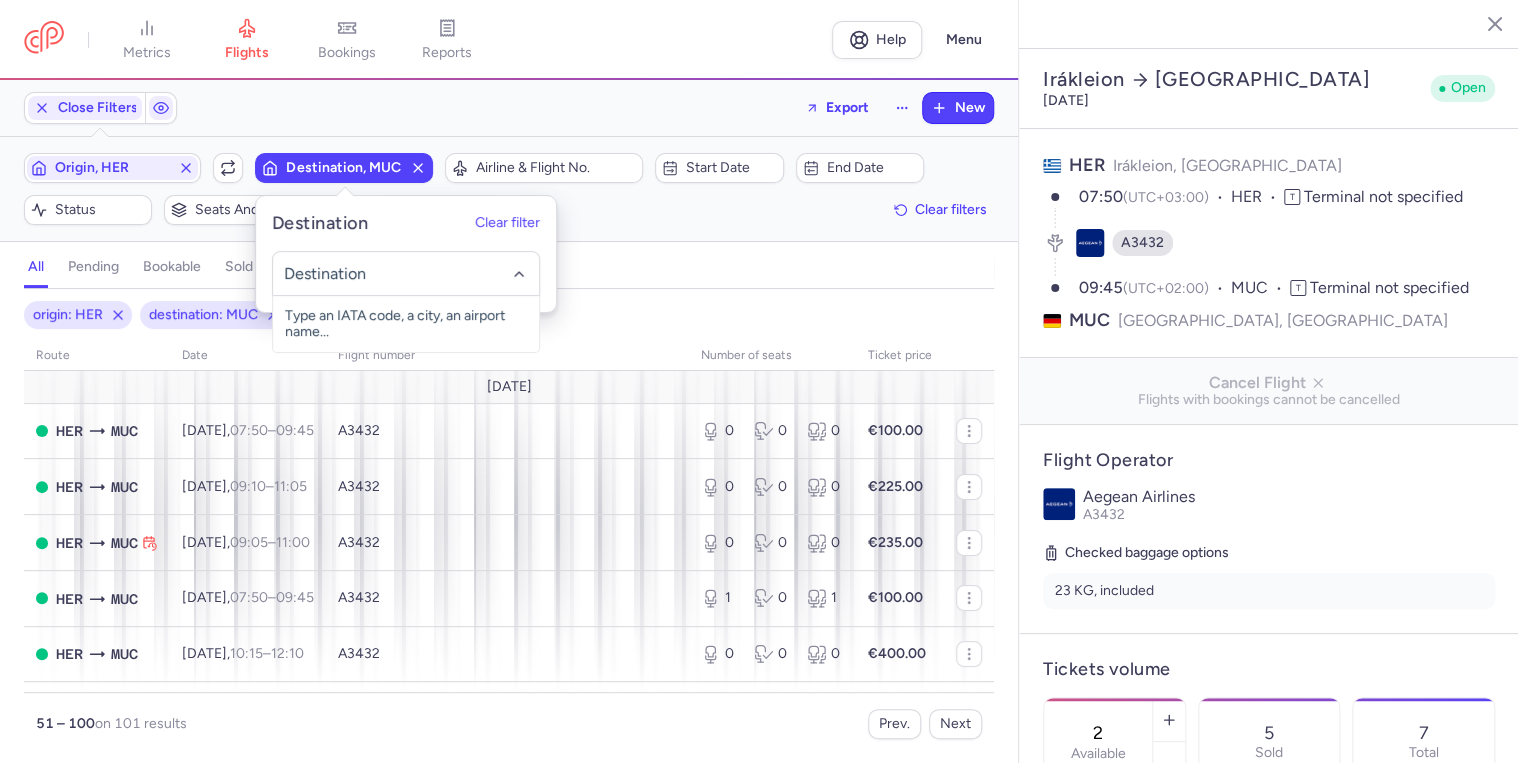 scroll, scrollTop: 240, scrollLeft: 0, axis: vertical 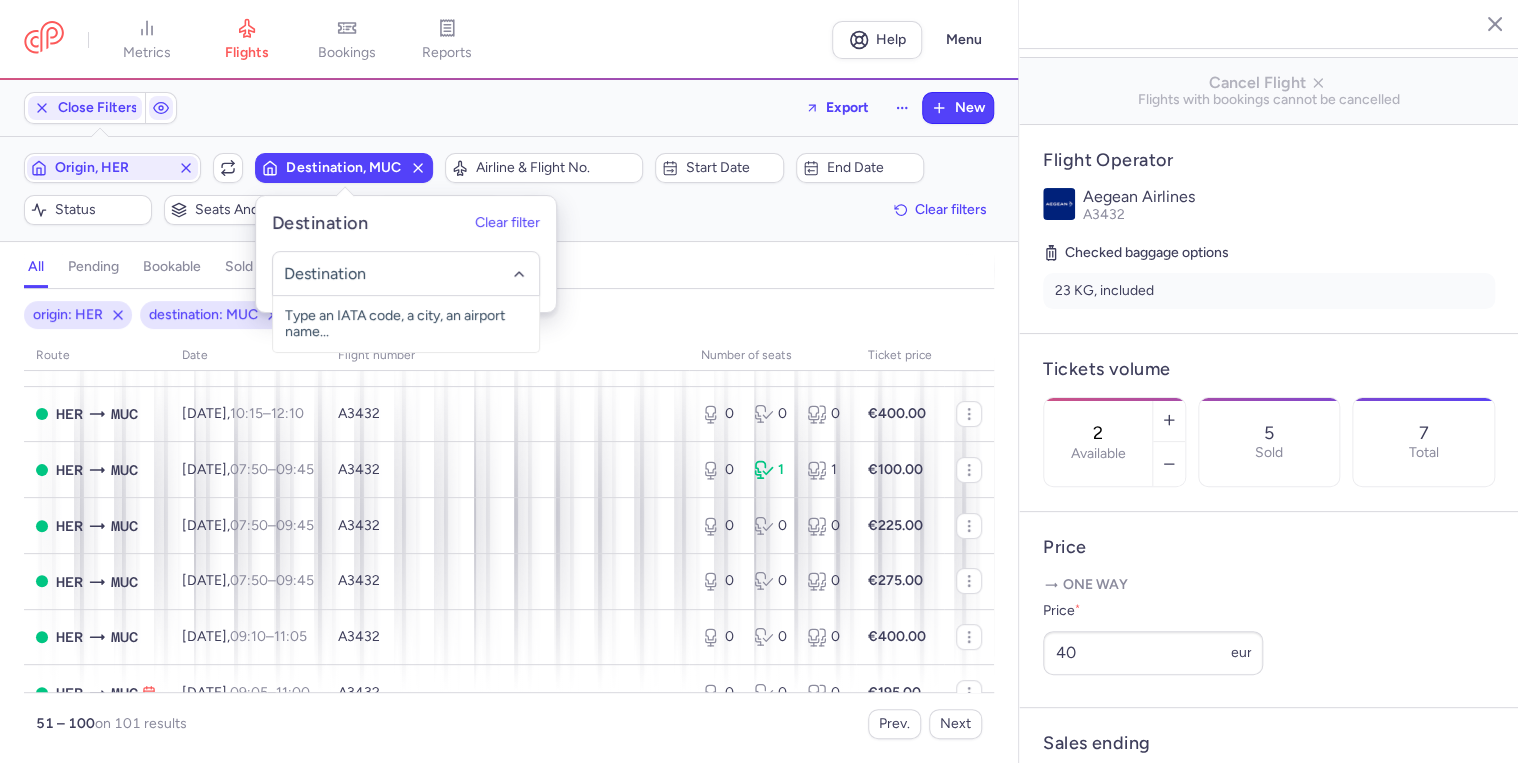 click 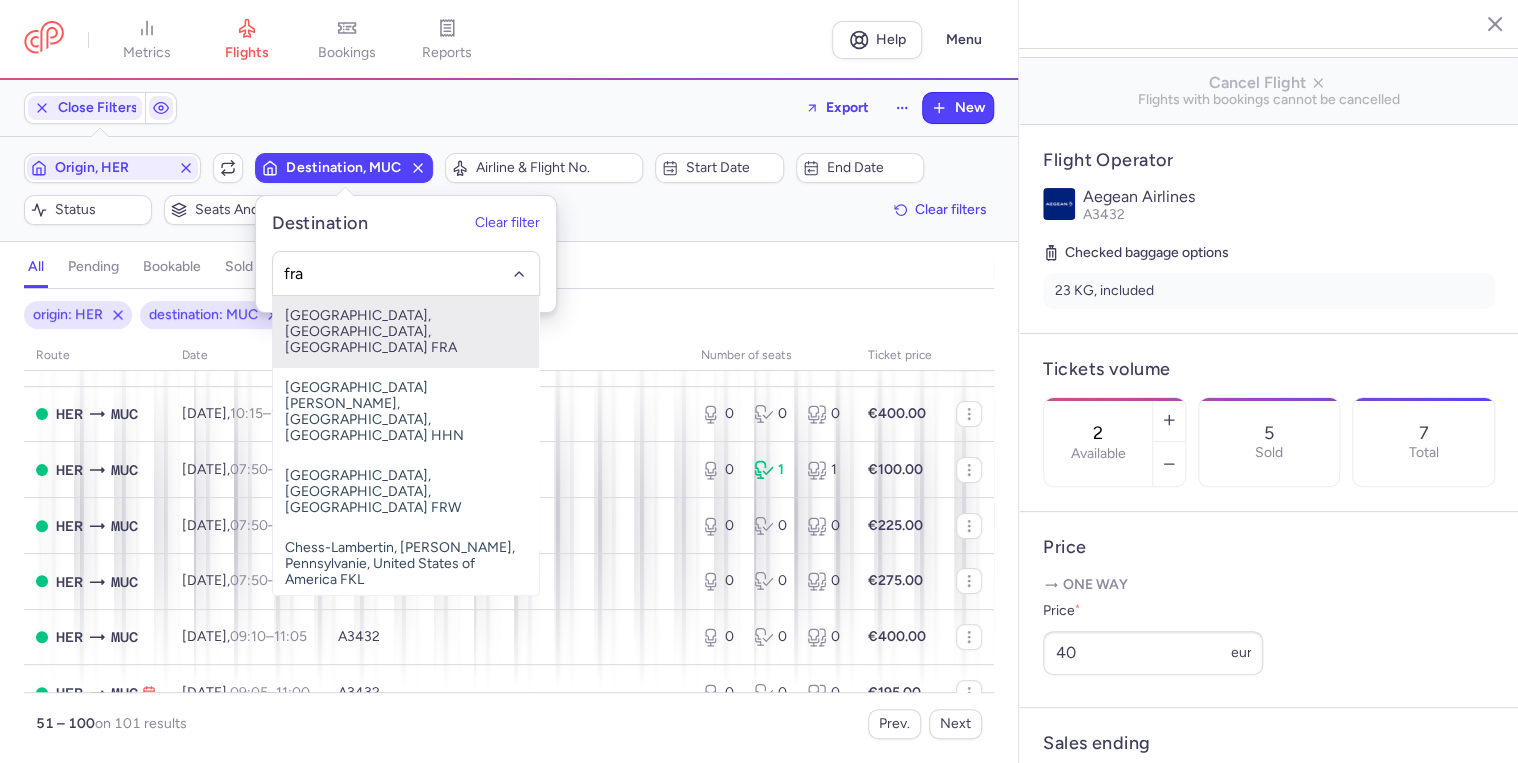 click on "Frankfurt International Airport, Frankfurt am Main, Germany FRA" at bounding box center (406, 332) 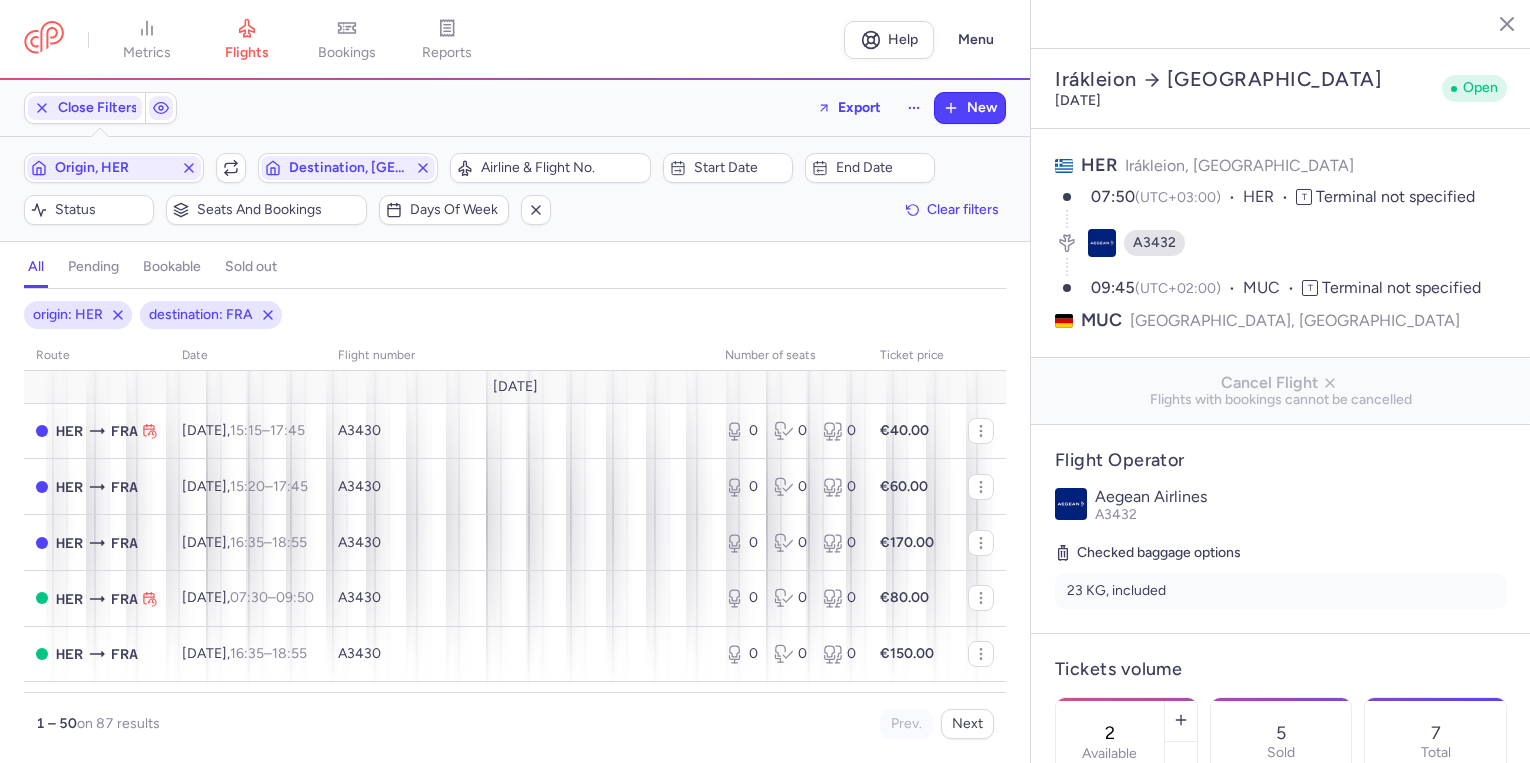 select on "days" 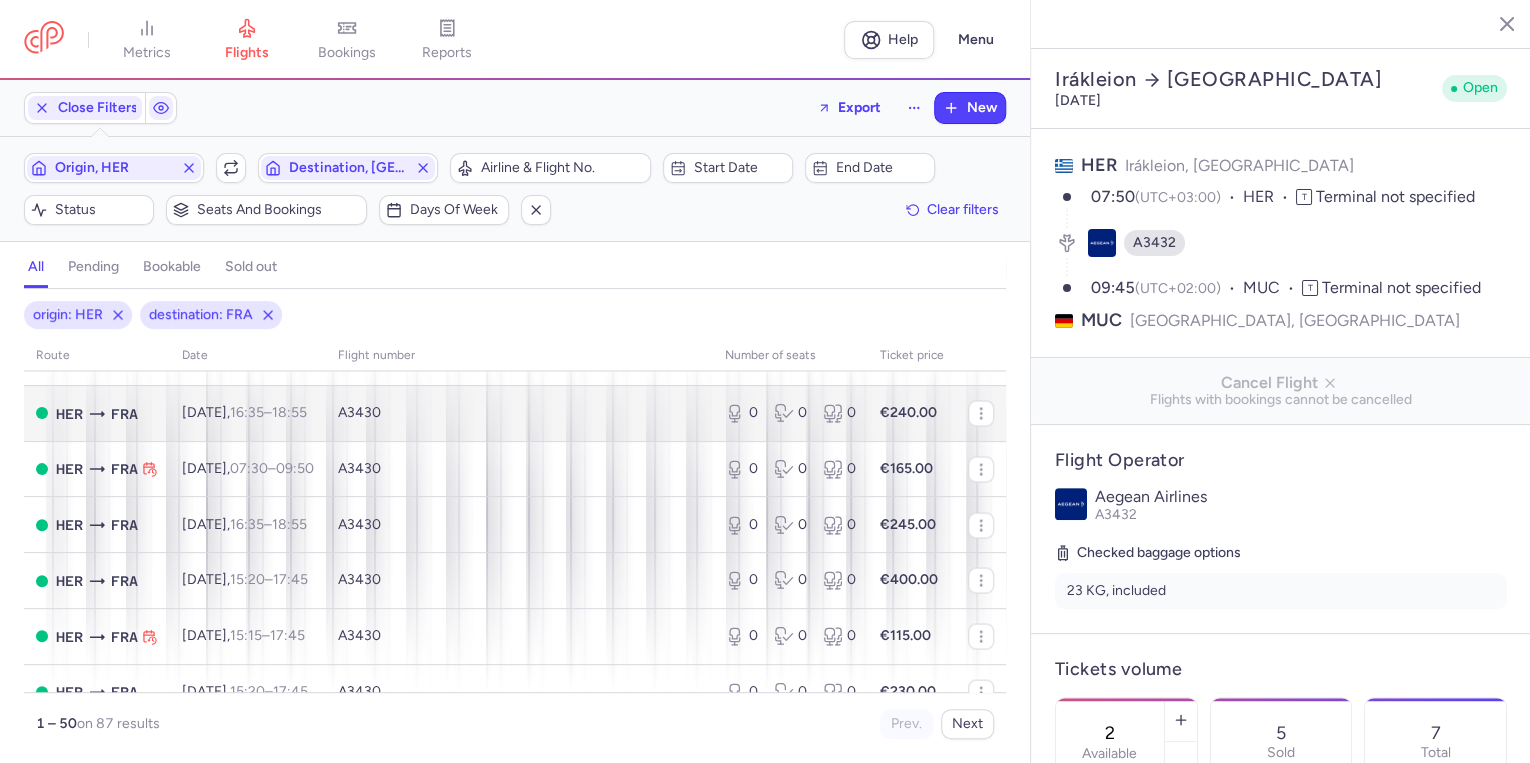scroll, scrollTop: 1840, scrollLeft: 0, axis: vertical 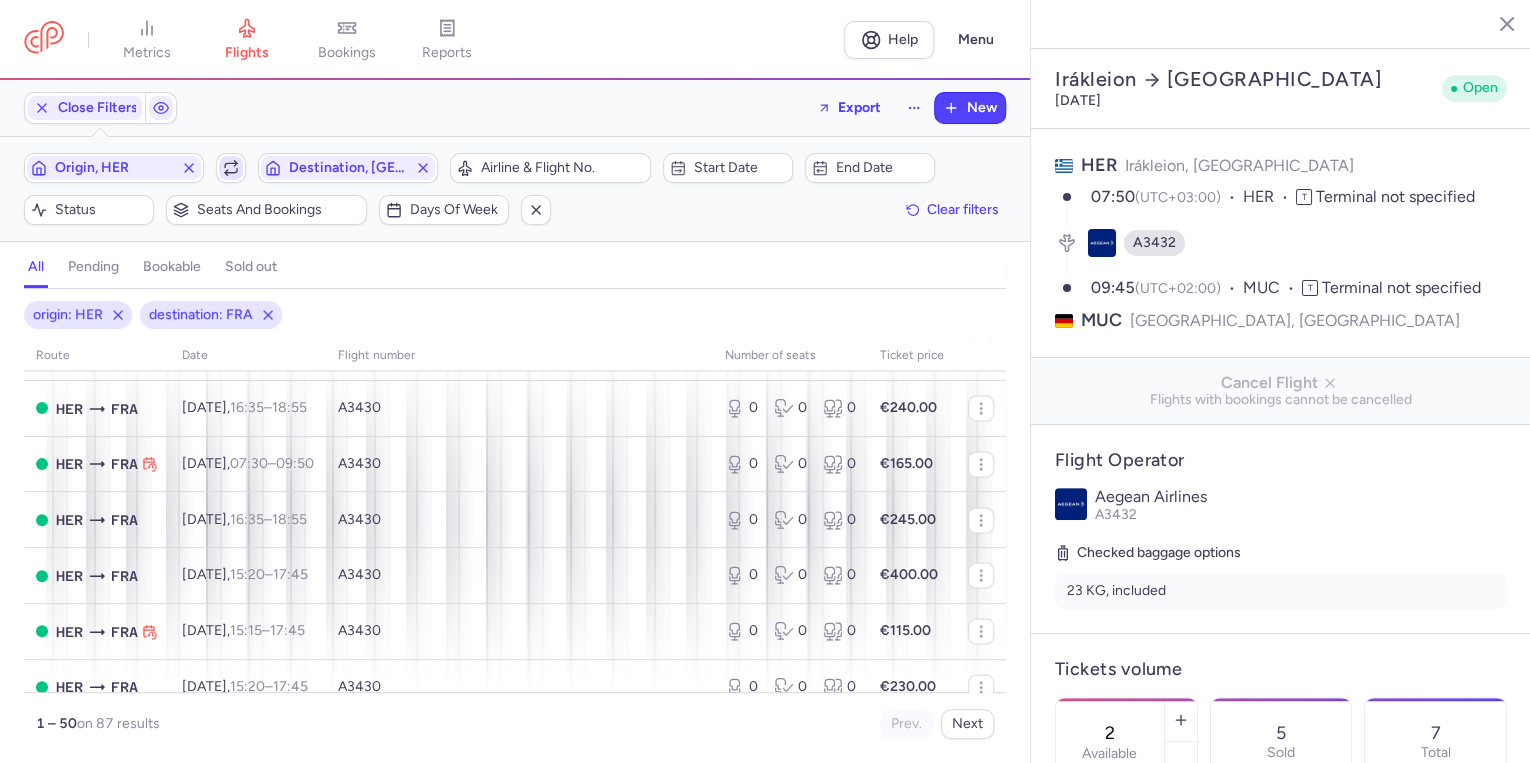 click 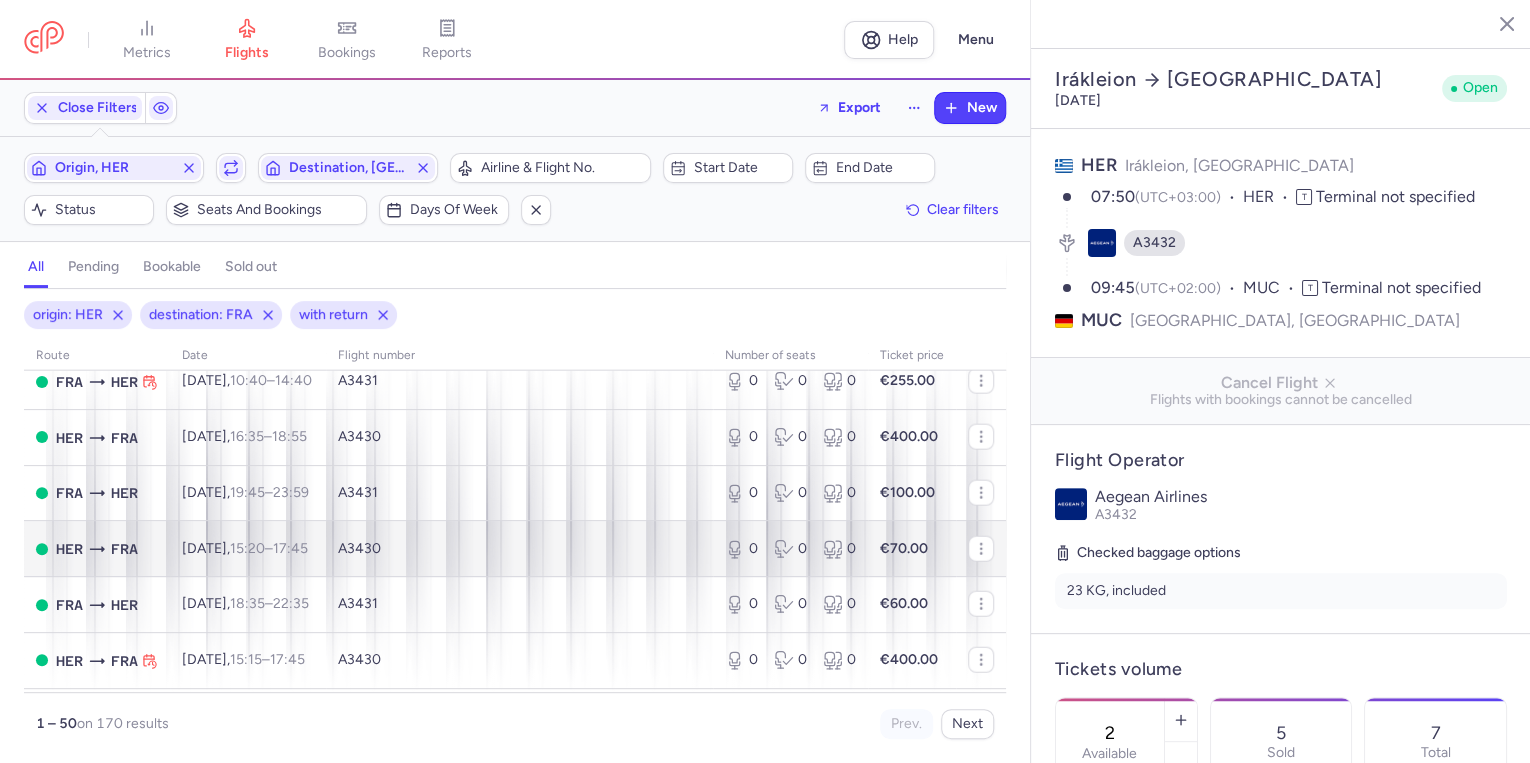 scroll, scrollTop: 2593, scrollLeft: 0, axis: vertical 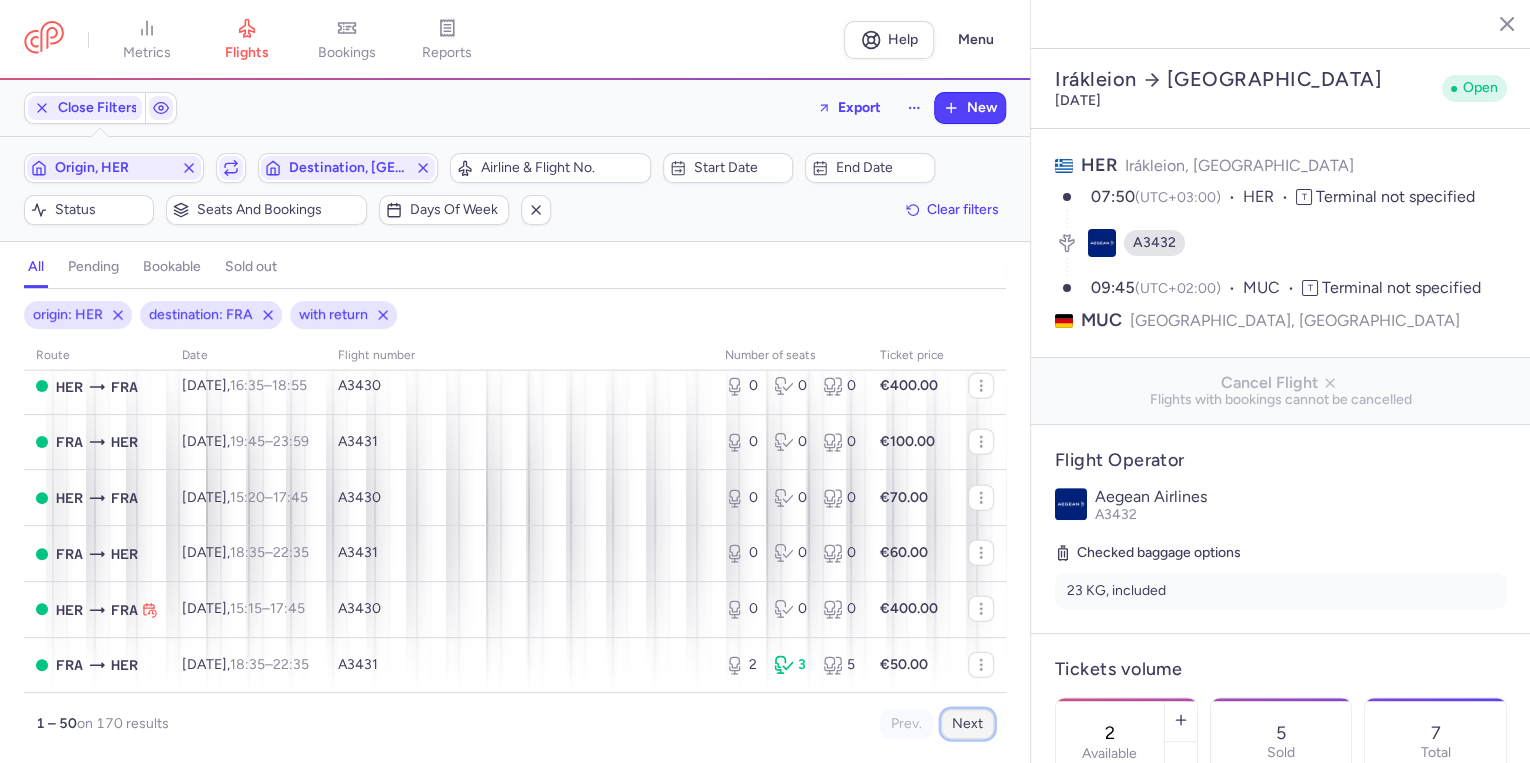 click on "Next" at bounding box center [967, 724] 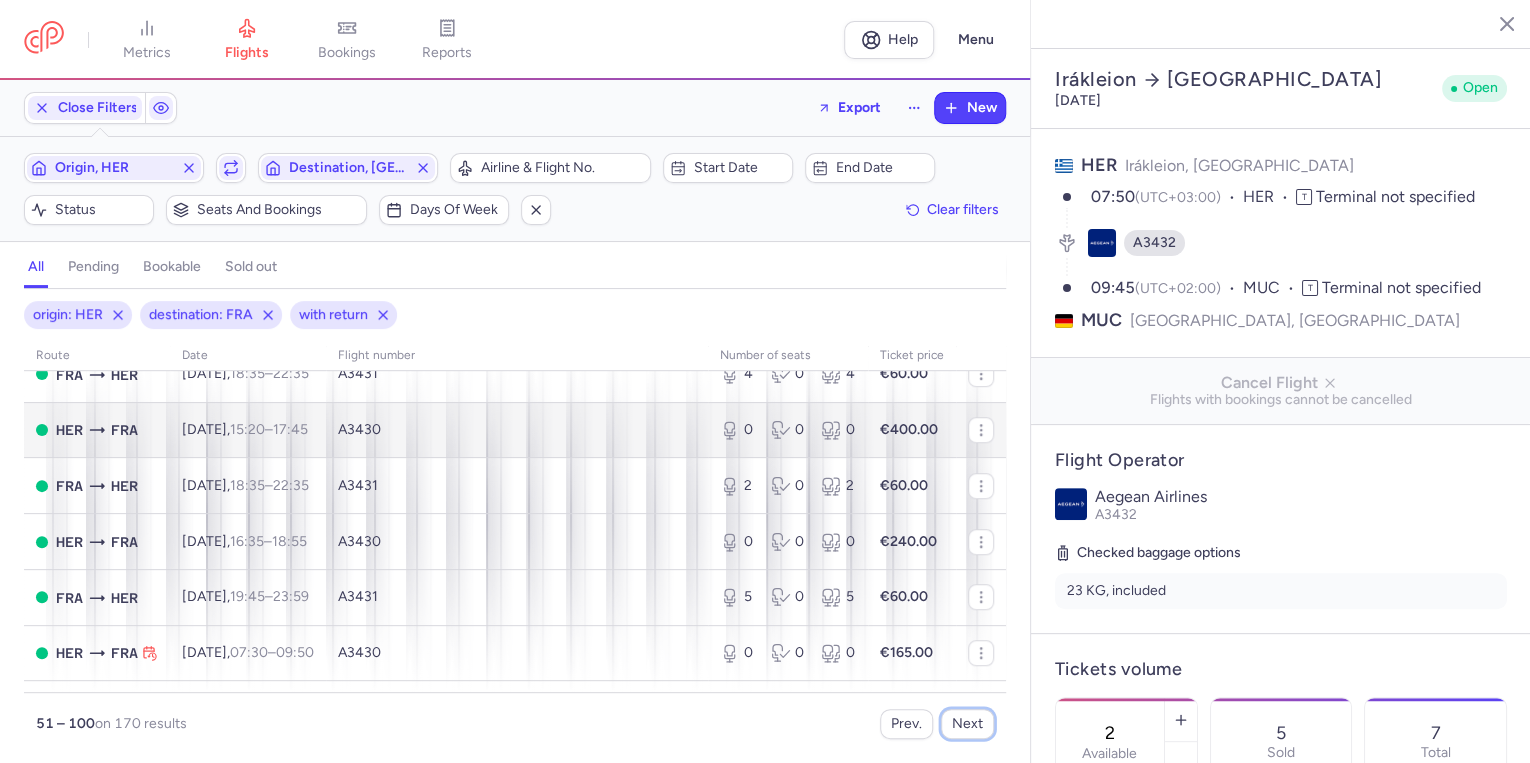 scroll, scrollTop: 880, scrollLeft: 0, axis: vertical 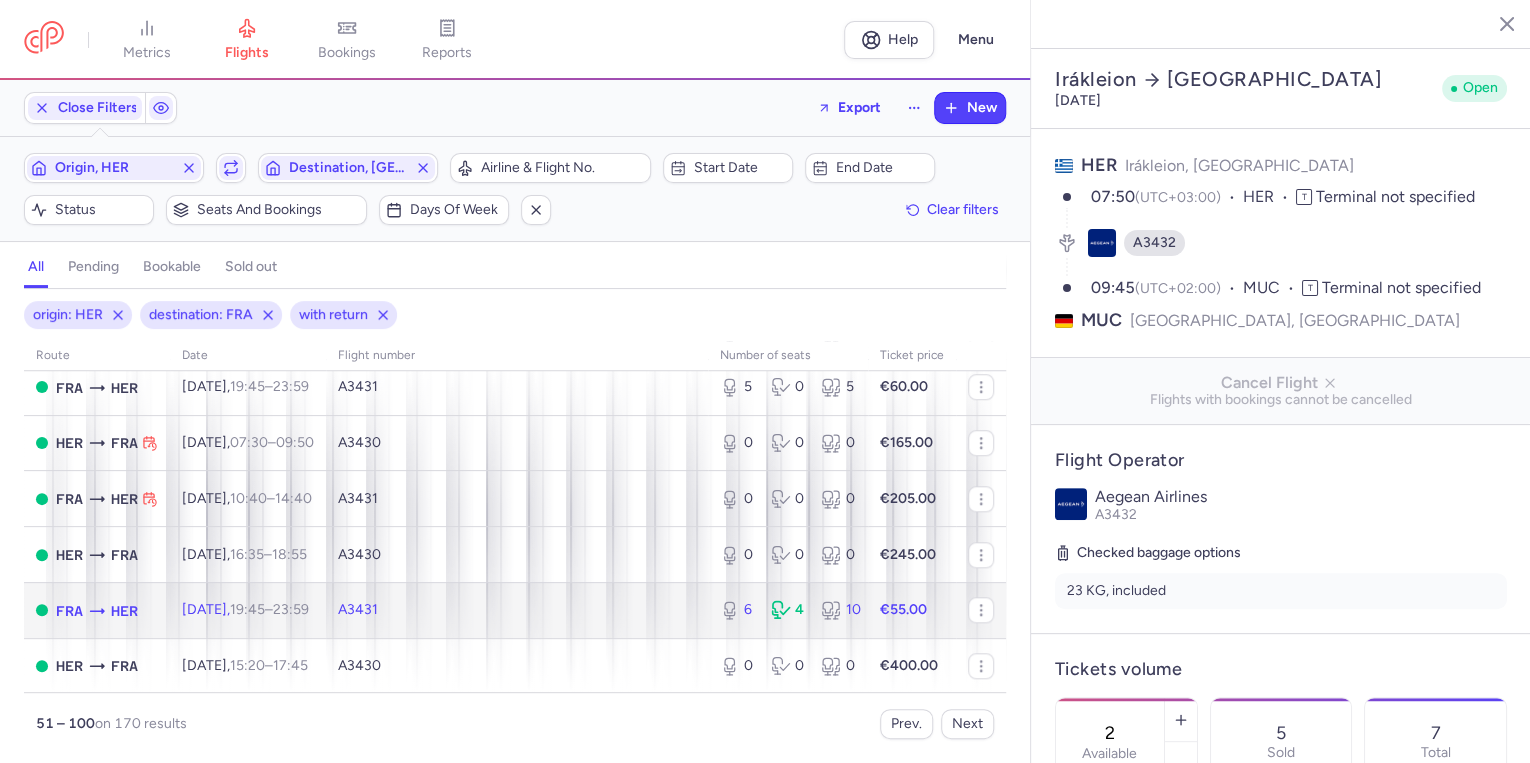 click on "[DATE]  19:45  –  23:59  +0" at bounding box center (248, 610) 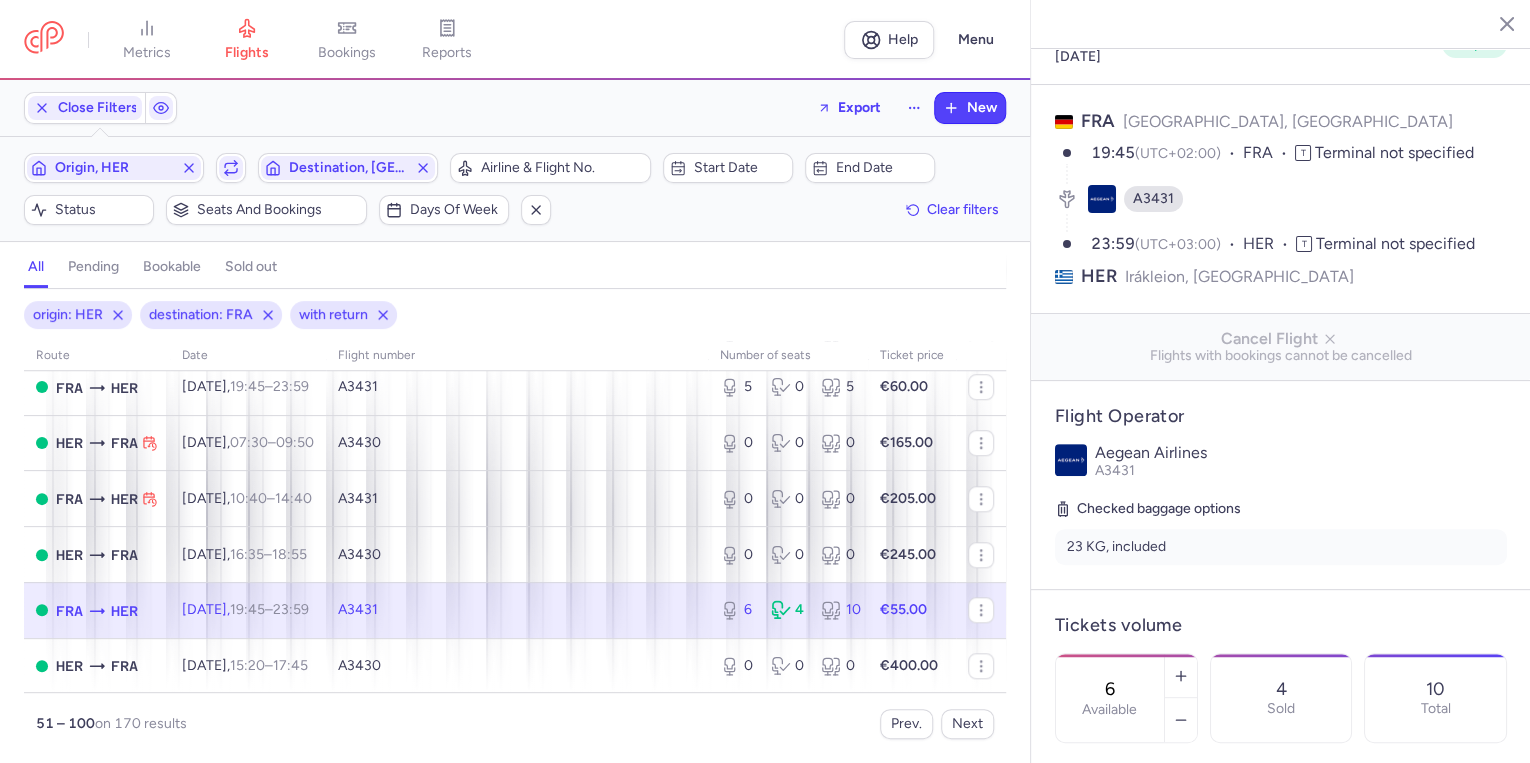 scroll, scrollTop: 80, scrollLeft: 0, axis: vertical 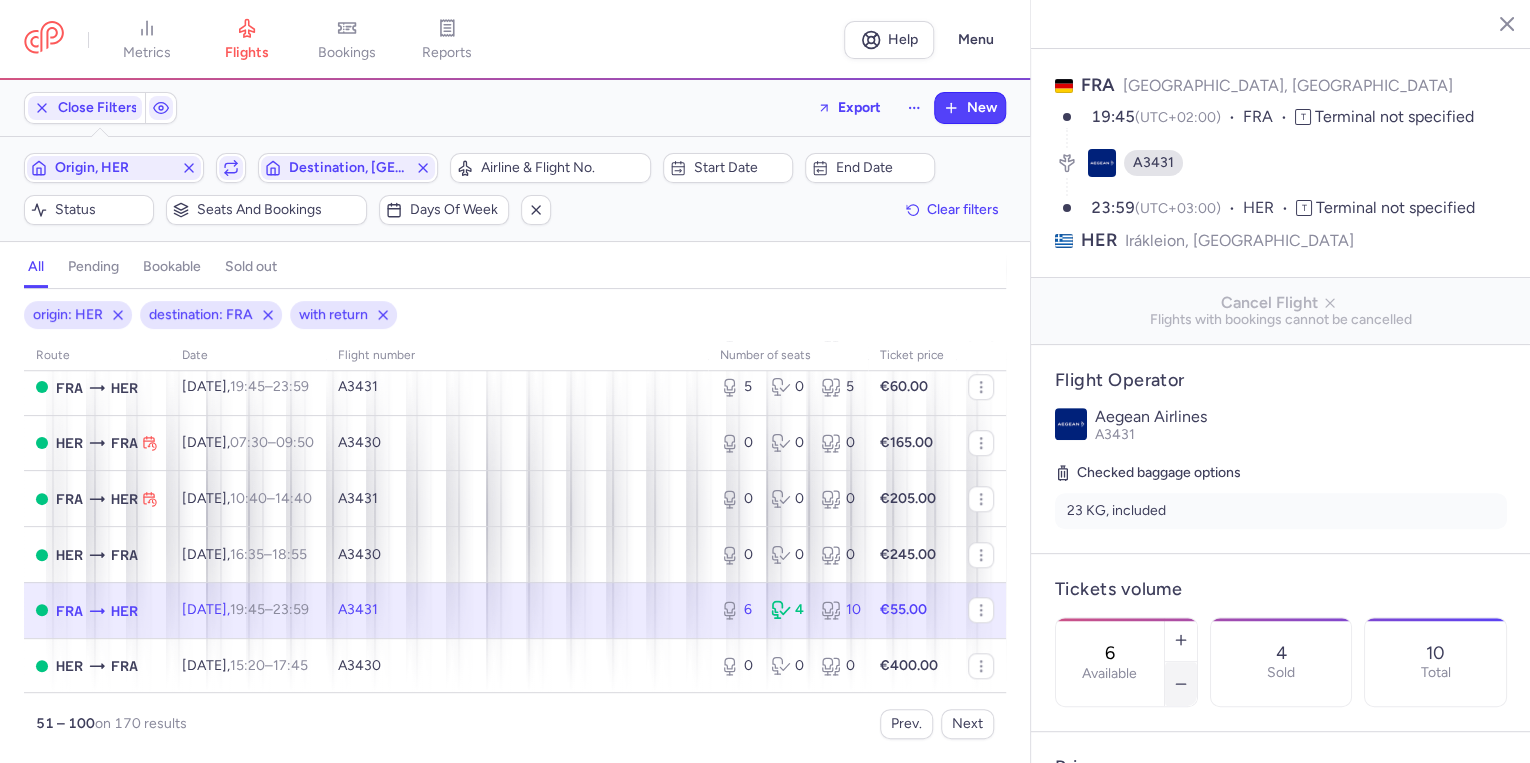 click 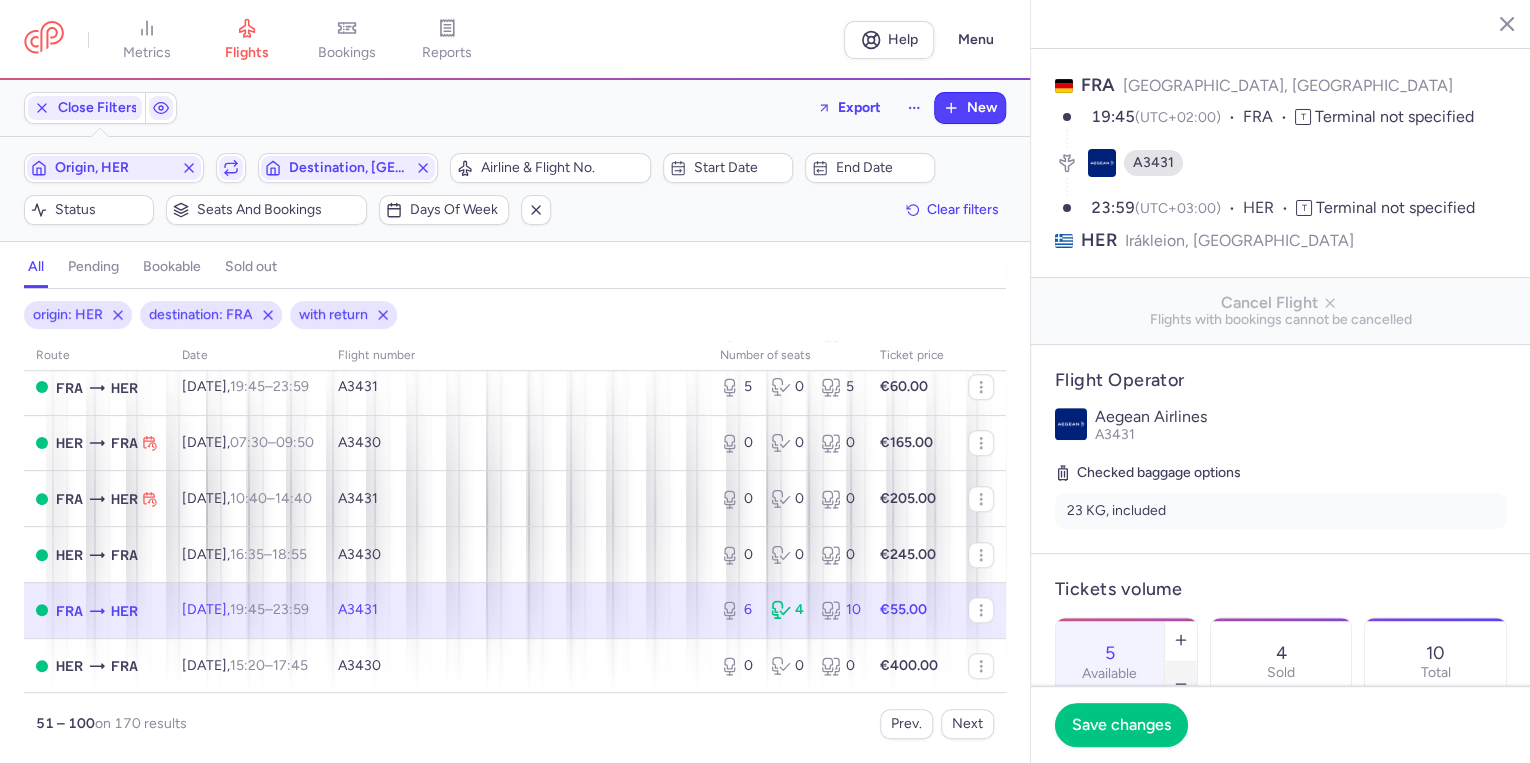 click 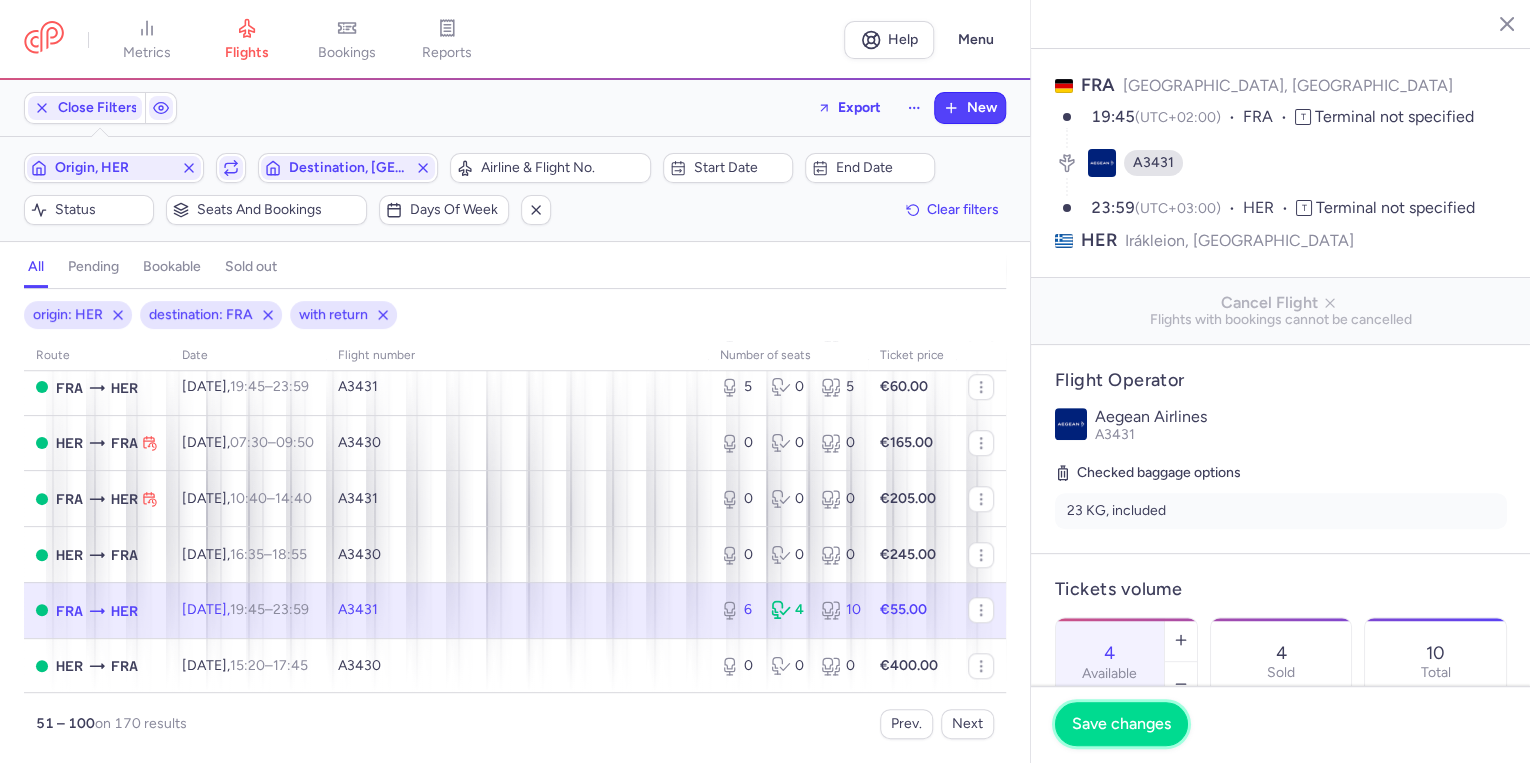 click on "Save changes" at bounding box center [1121, 724] 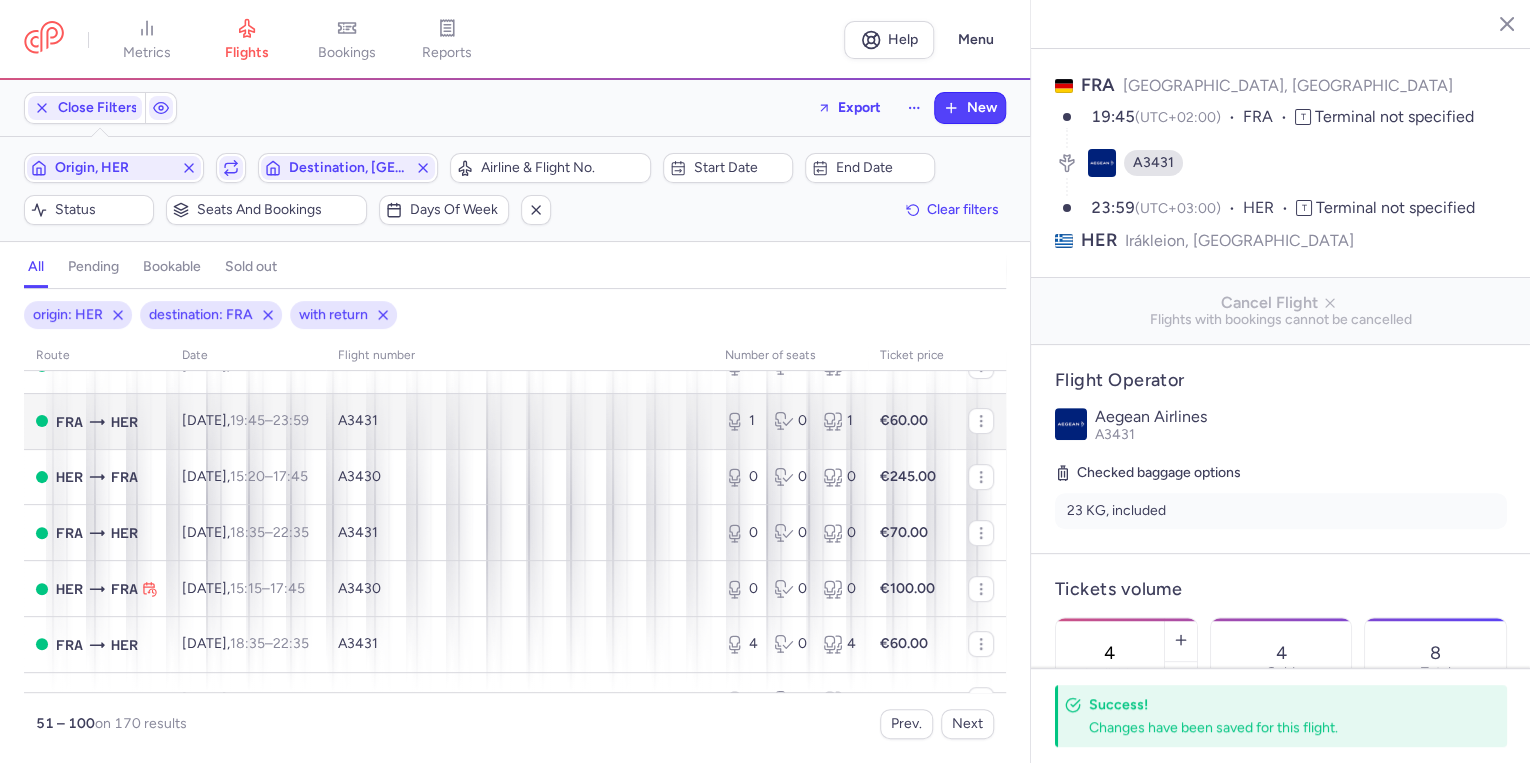 scroll, scrollTop: 240, scrollLeft: 0, axis: vertical 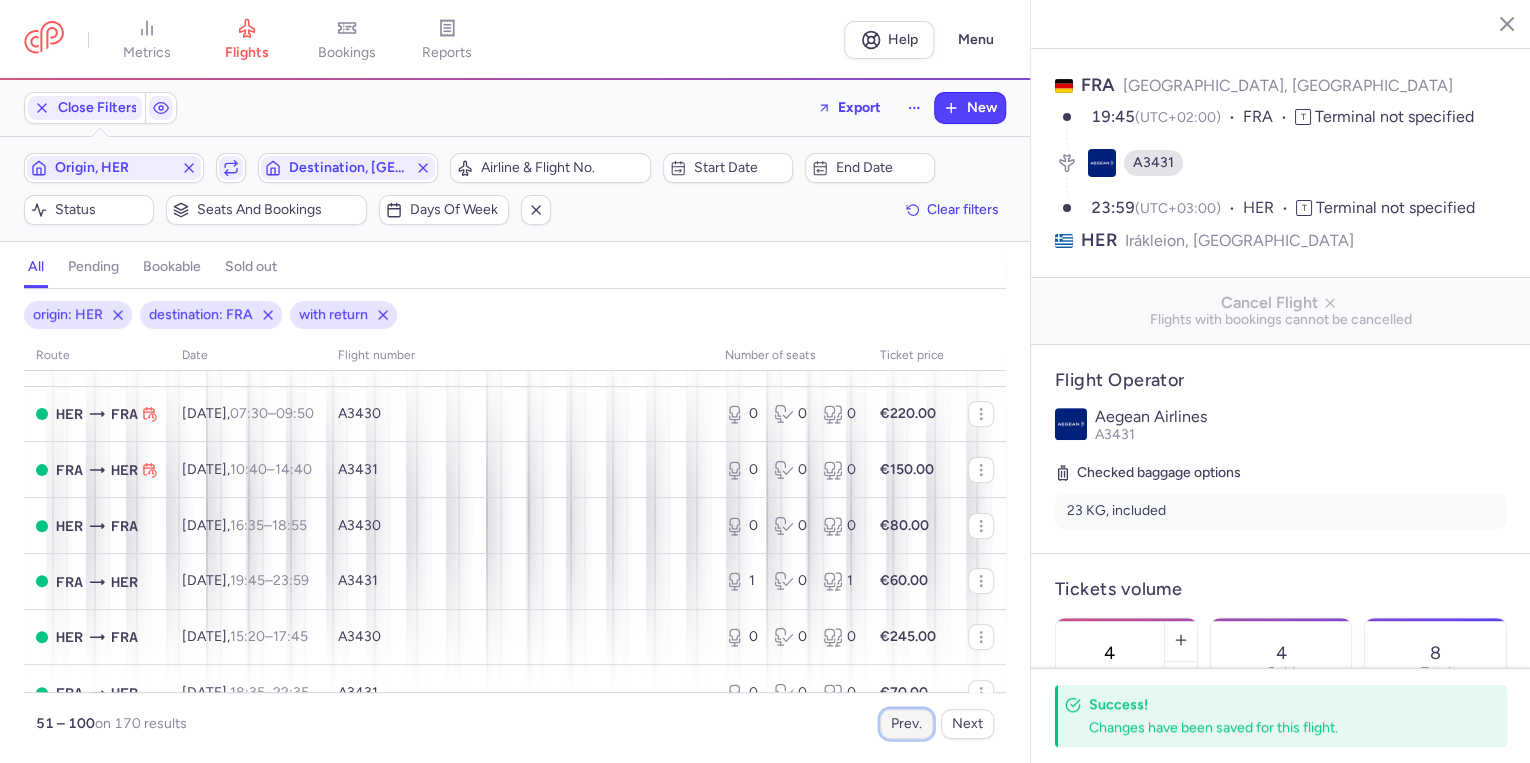 click on "Prev." at bounding box center [906, 724] 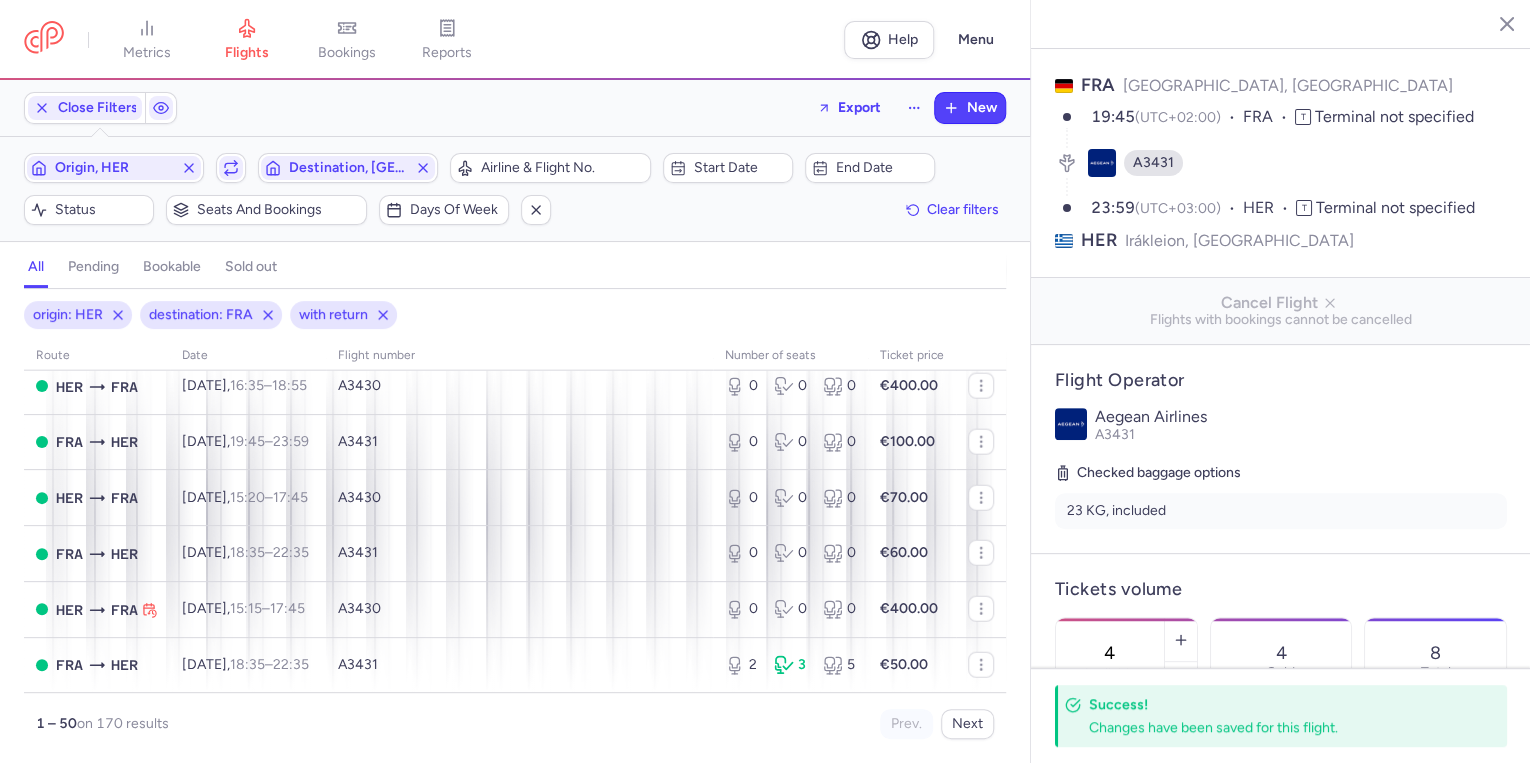 scroll, scrollTop: 2593, scrollLeft: 0, axis: vertical 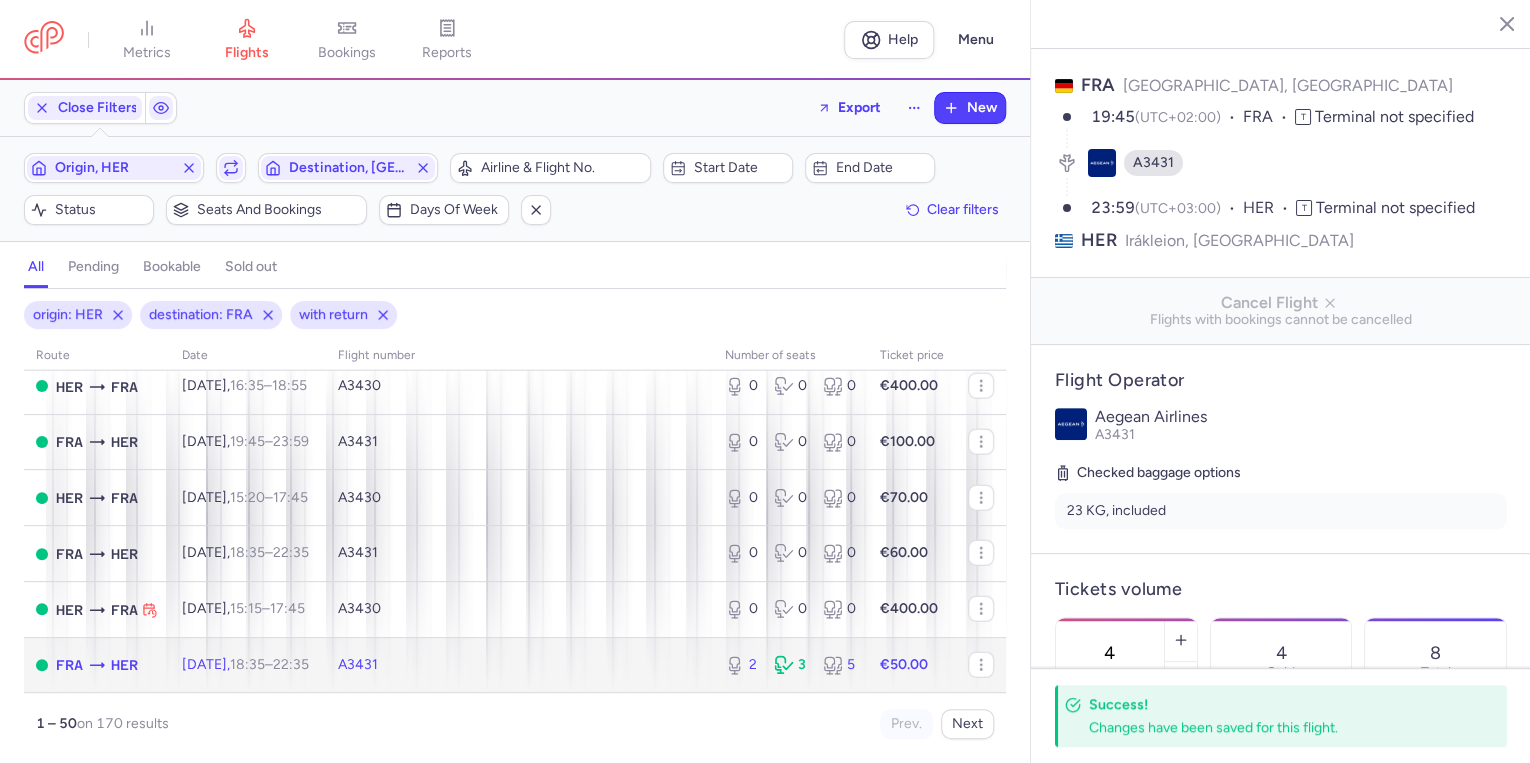 click on "A3431" at bounding box center (519, 664) 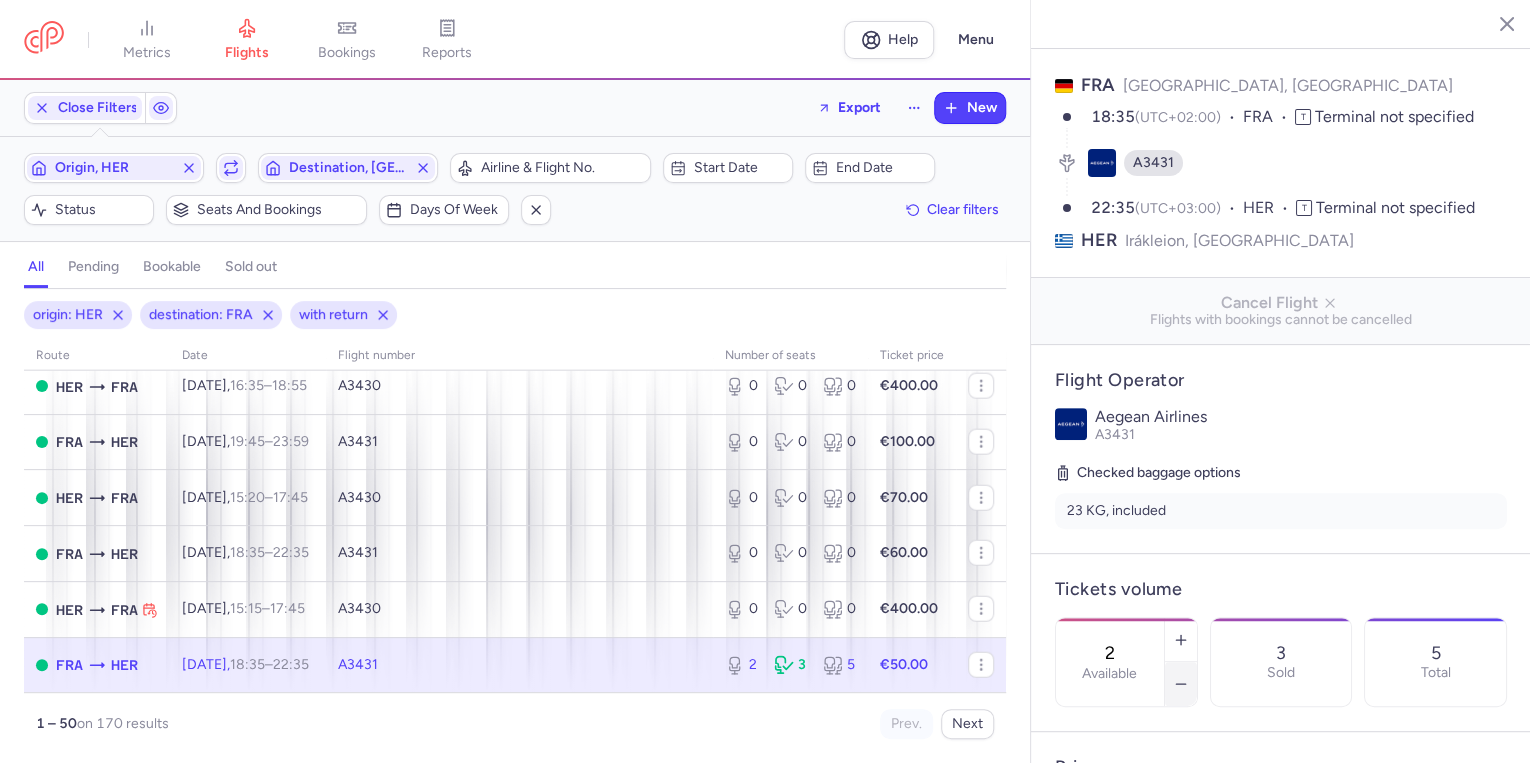 click 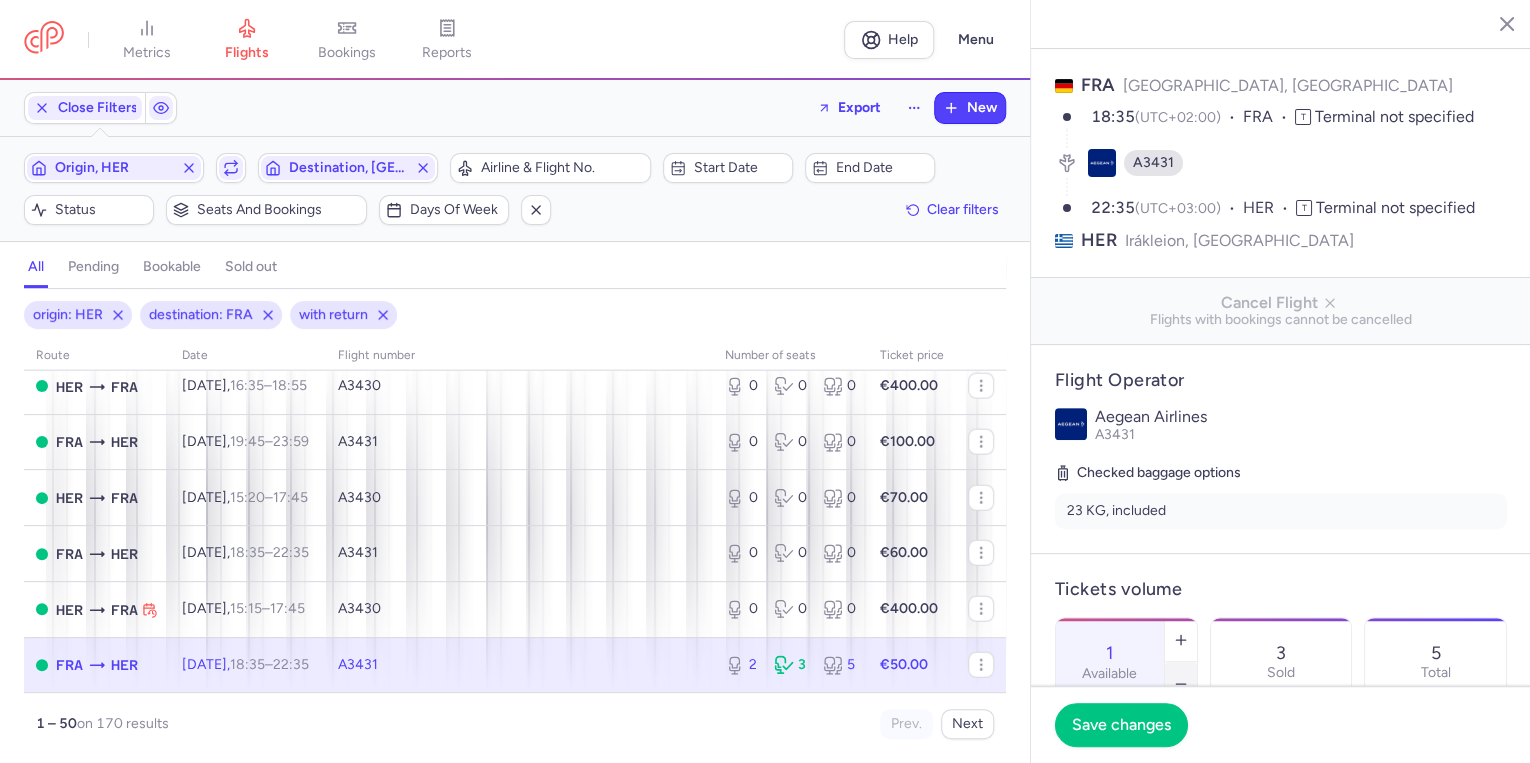 click 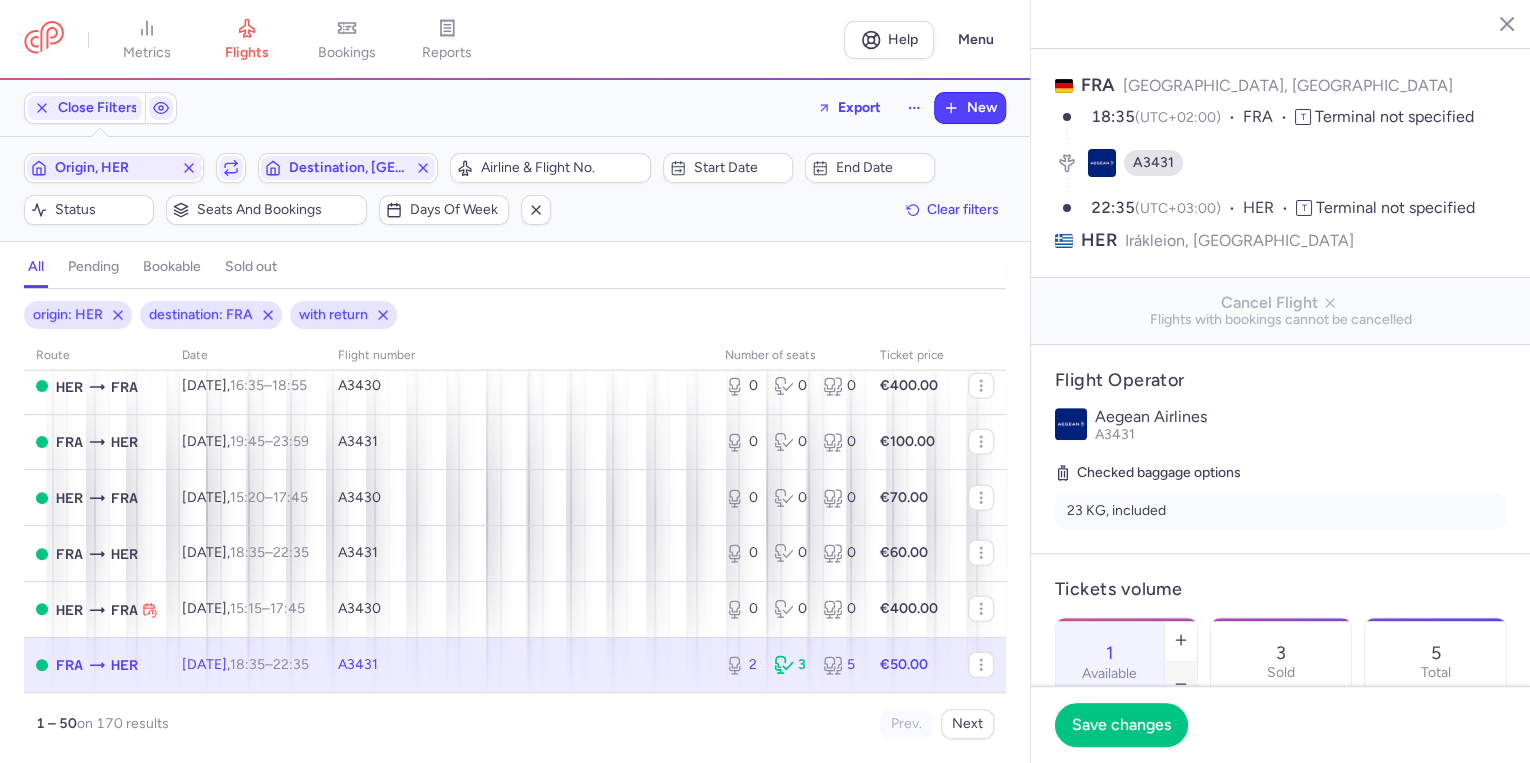 type on "0" 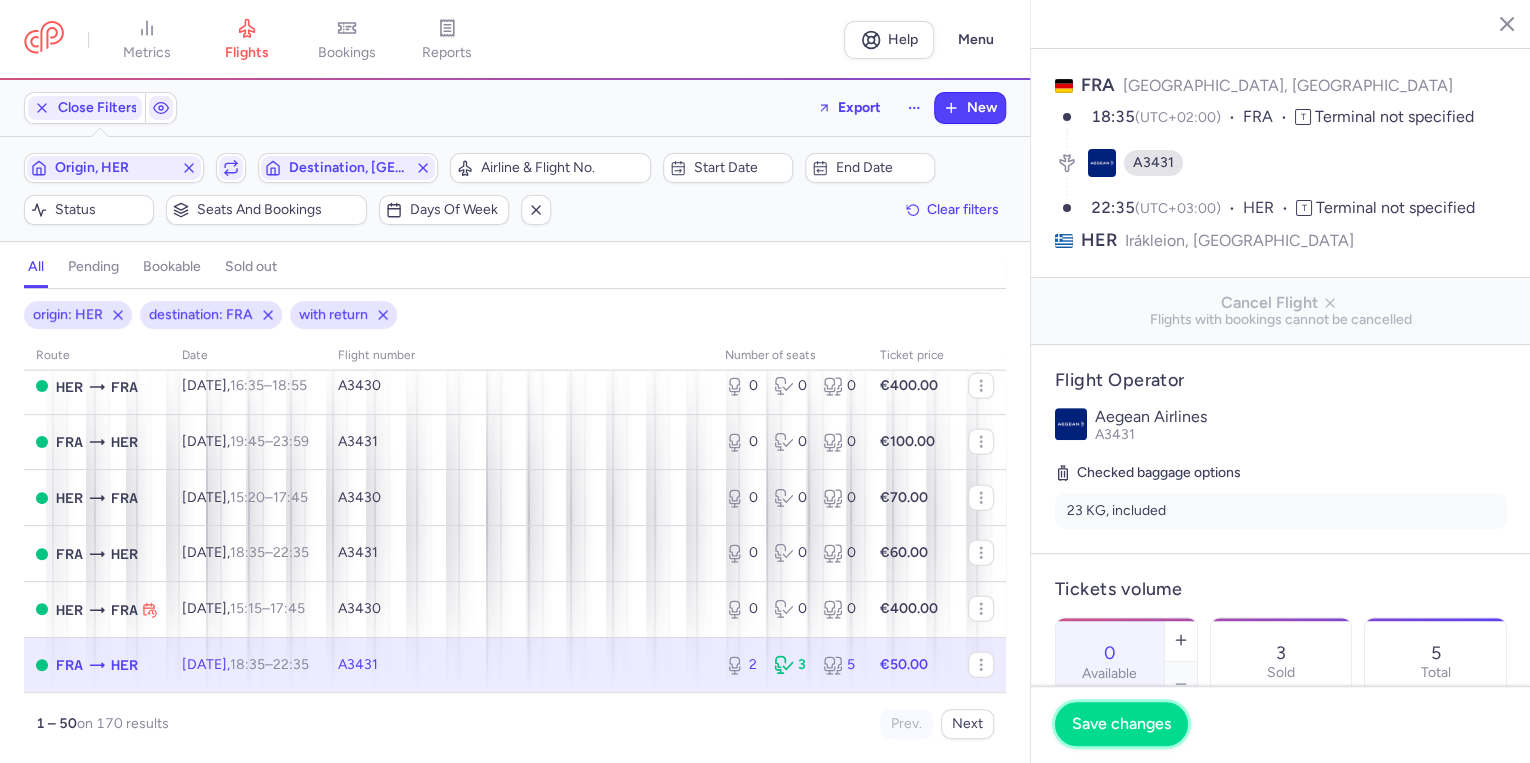 click on "Save changes" at bounding box center (1121, 724) 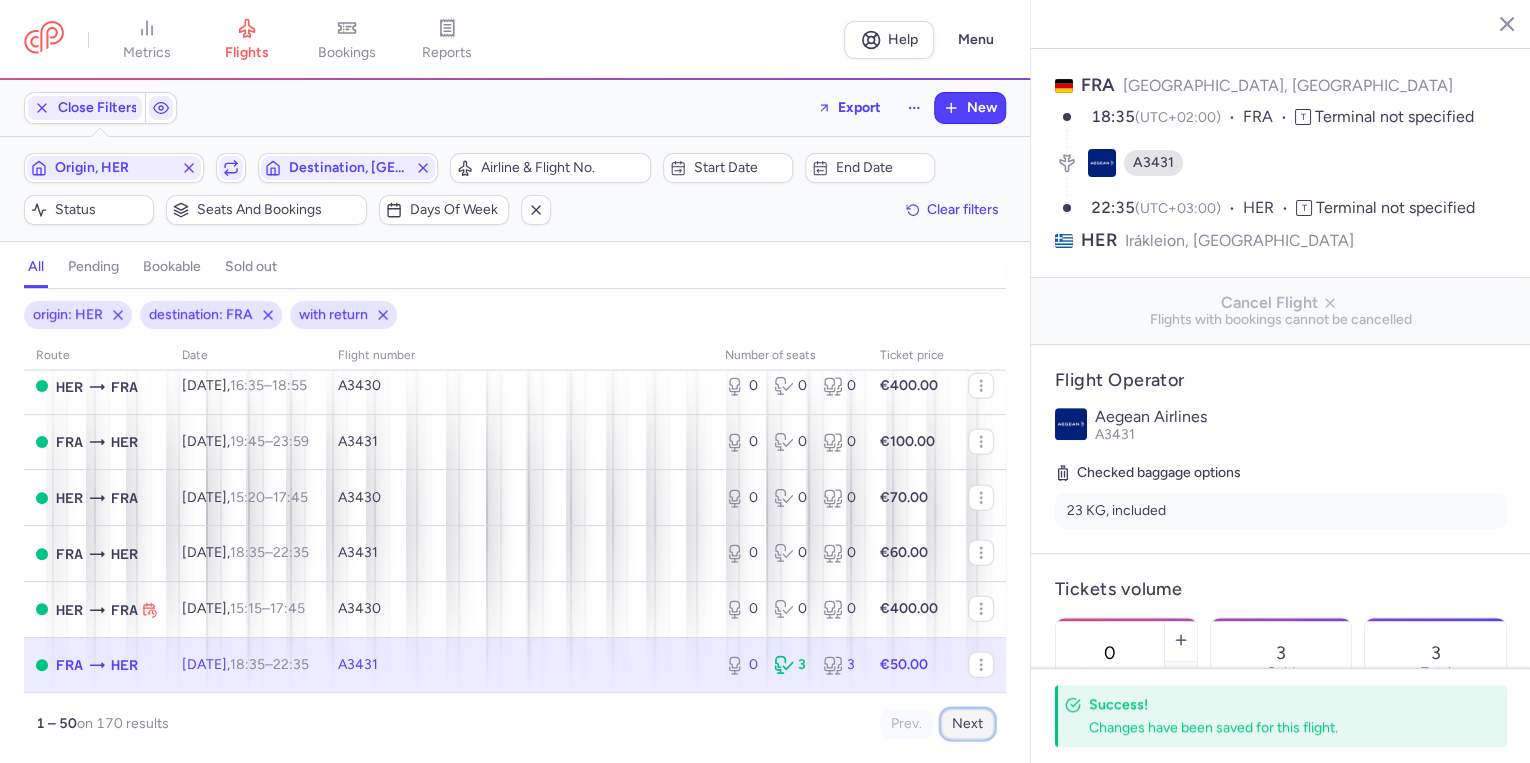 click on "Next" at bounding box center (967, 724) 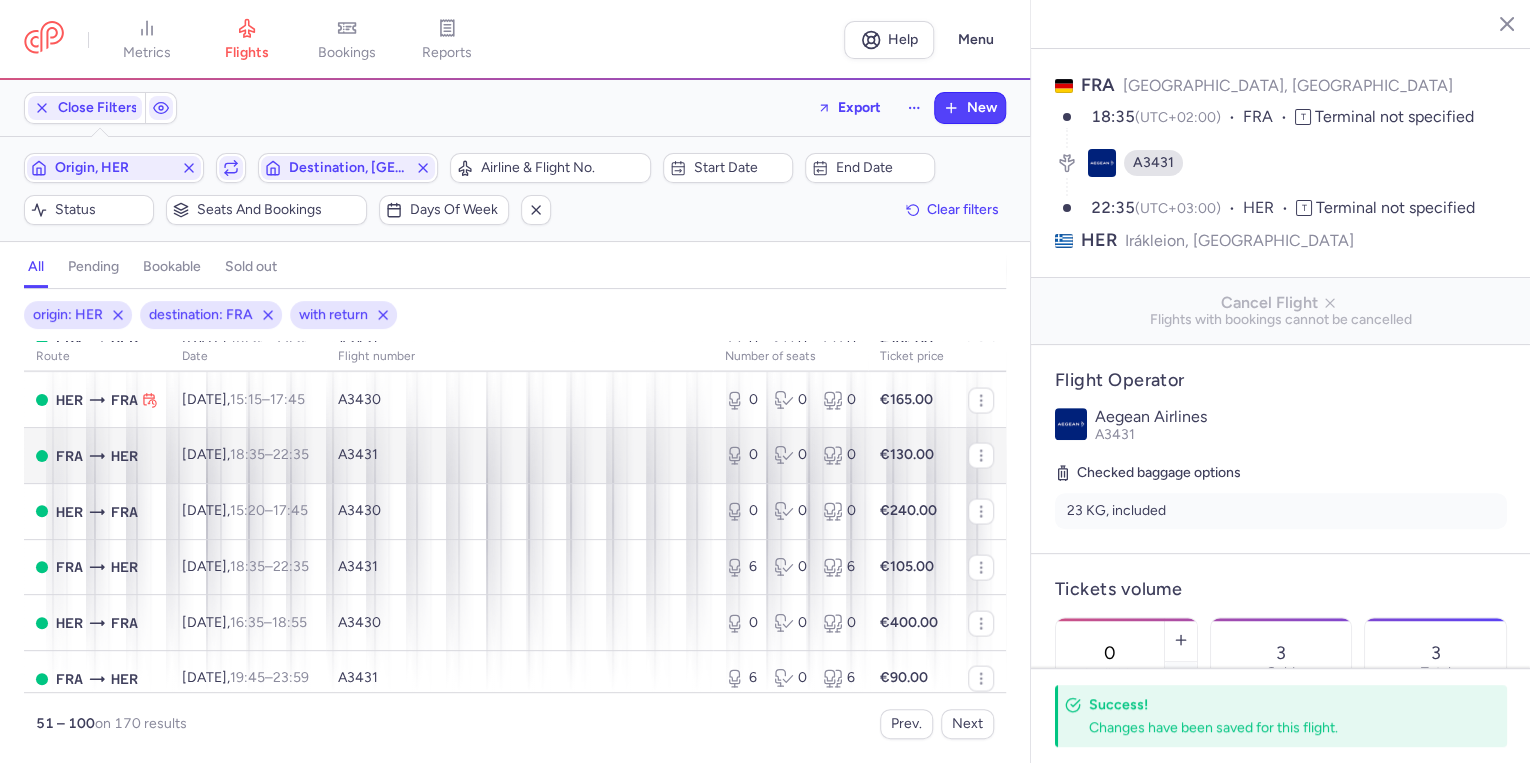 scroll, scrollTop: 2080, scrollLeft: 0, axis: vertical 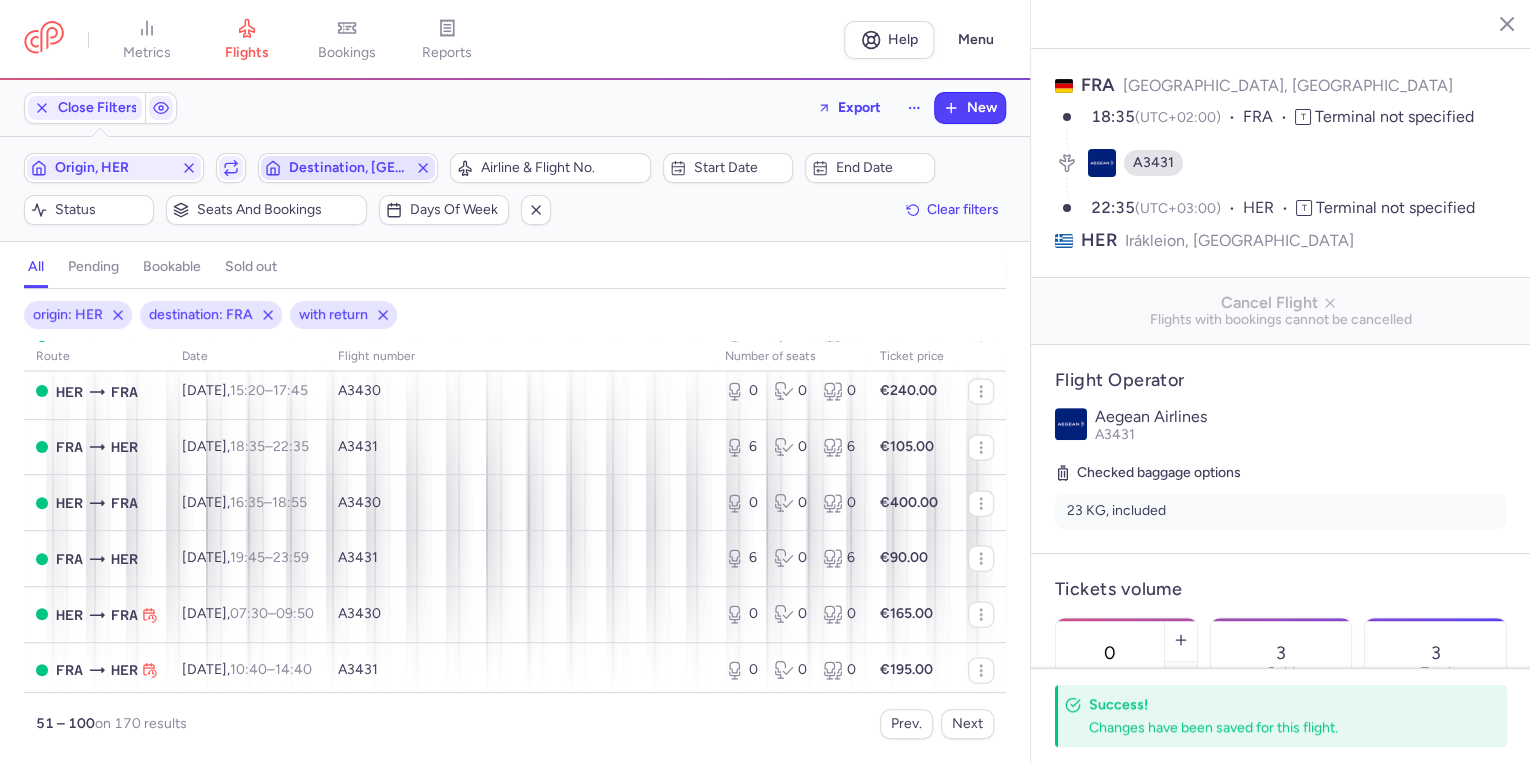 click on "Destination, [GEOGRAPHIC_DATA]" at bounding box center (348, 168) 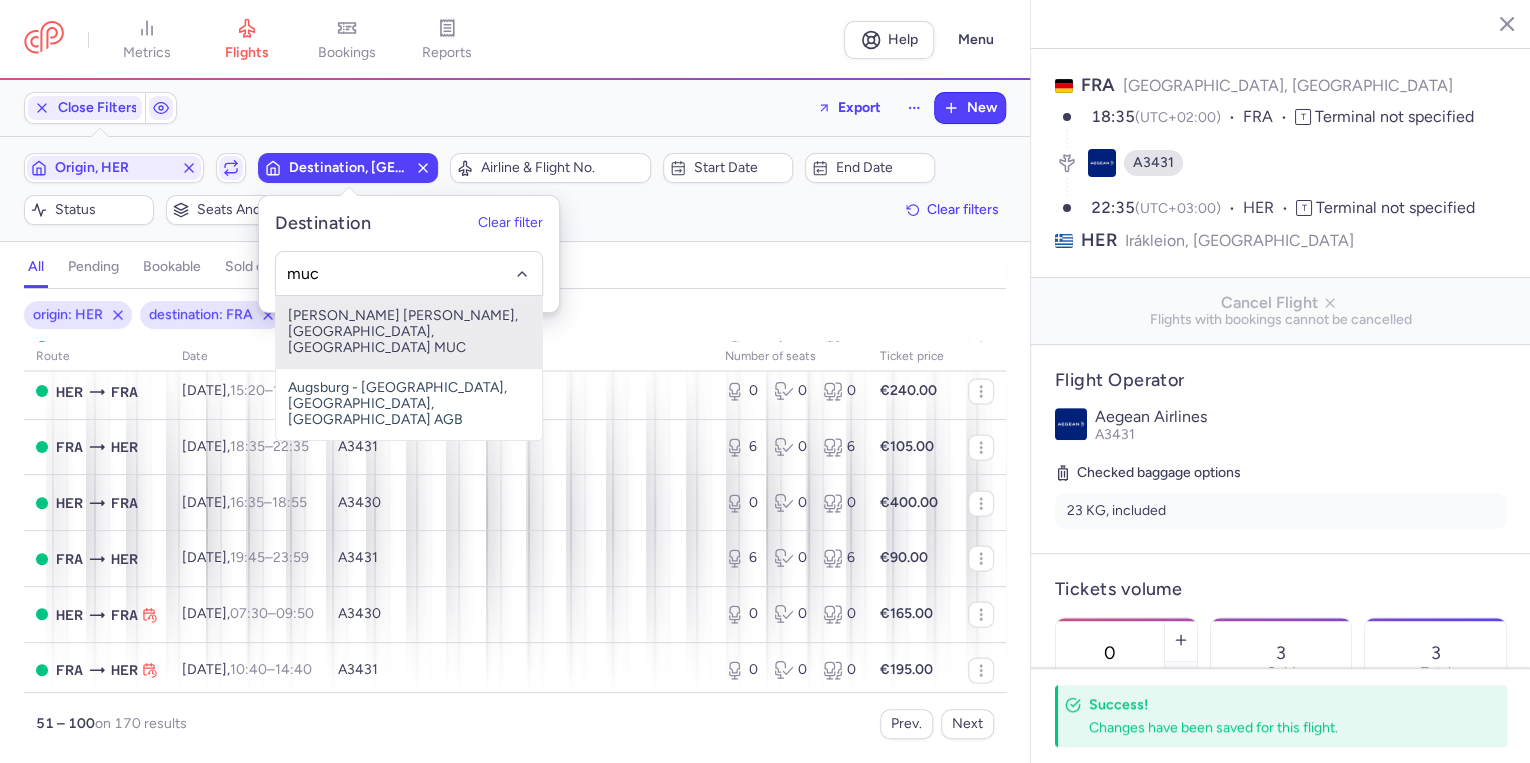 click on "[PERSON_NAME] [PERSON_NAME], [GEOGRAPHIC_DATA], [GEOGRAPHIC_DATA] MUC" at bounding box center [409, 332] 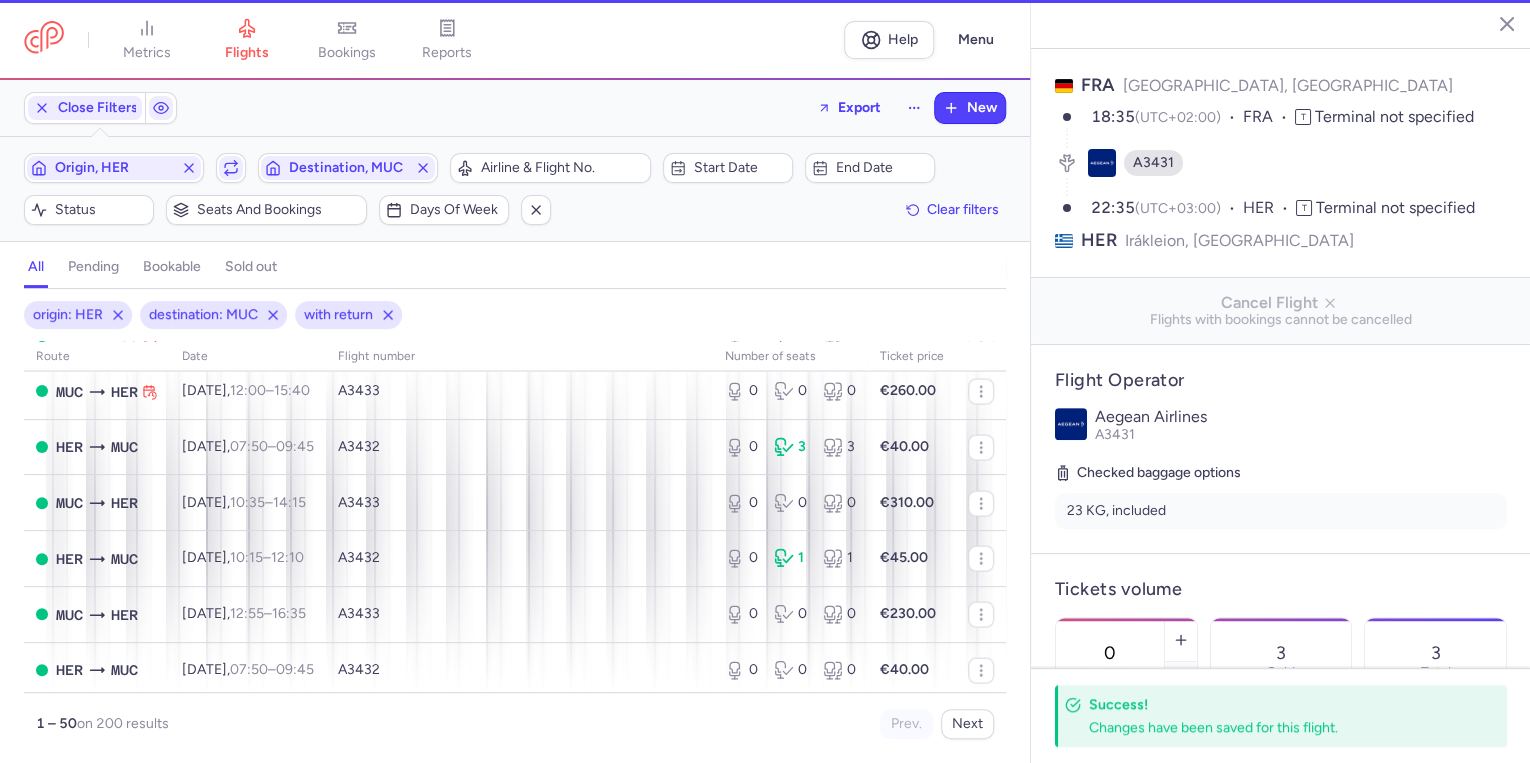 scroll, scrollTop: 2104, scrollLeft: 0, axis: vertical 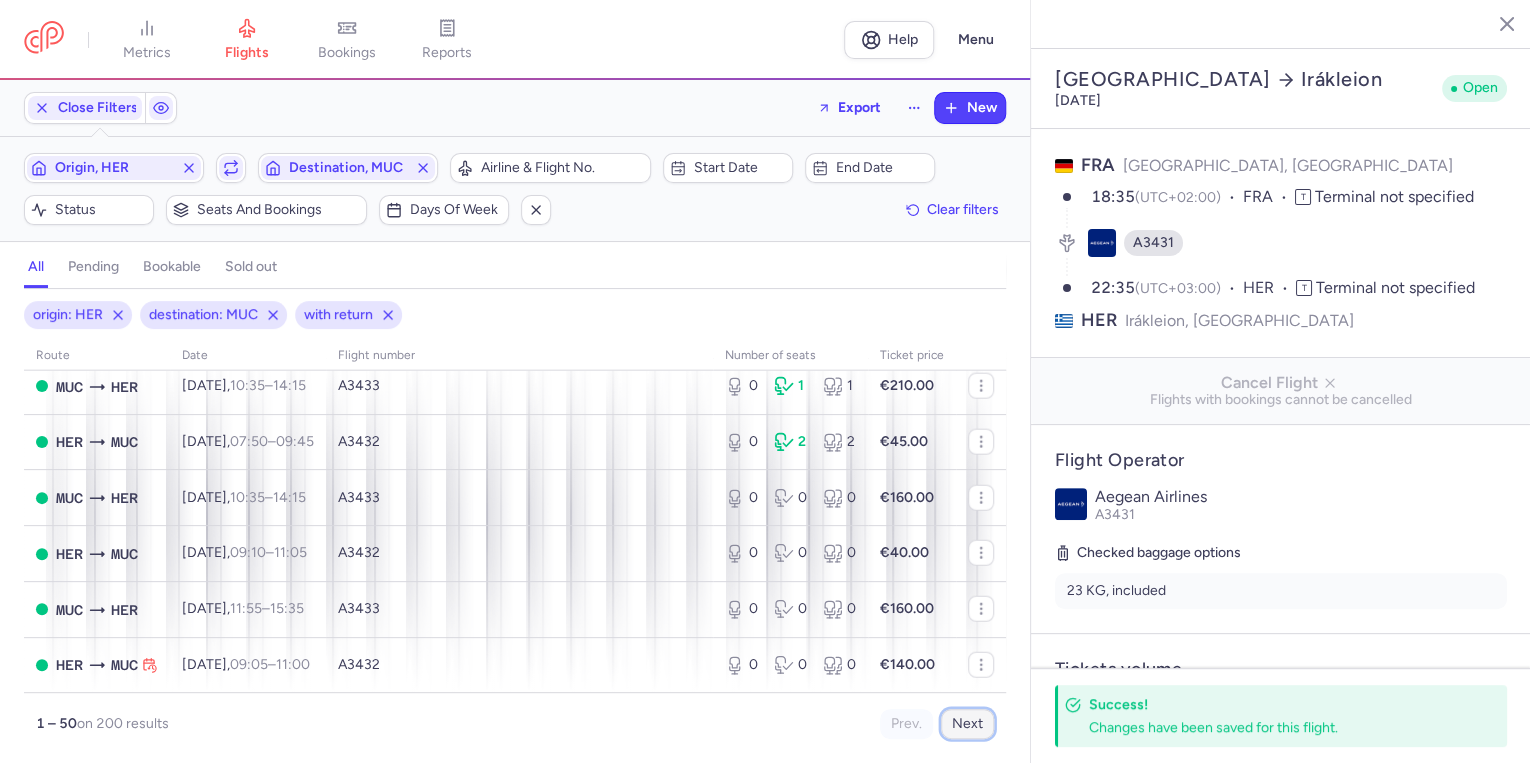 click on "Next" at bounding box center [967, 724] 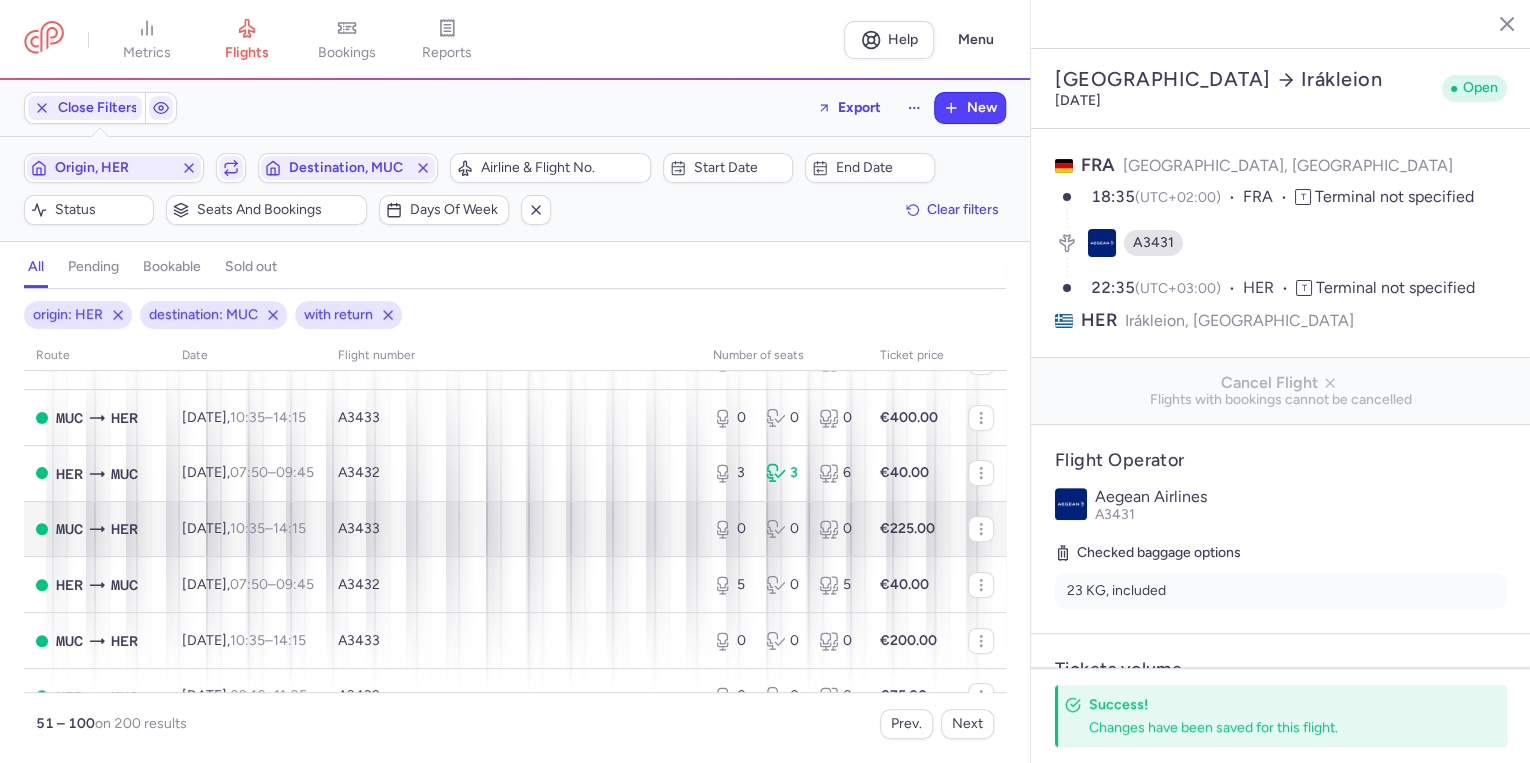 scroll, scrollTop: 400, scrollLeft: 0, axis: vertical 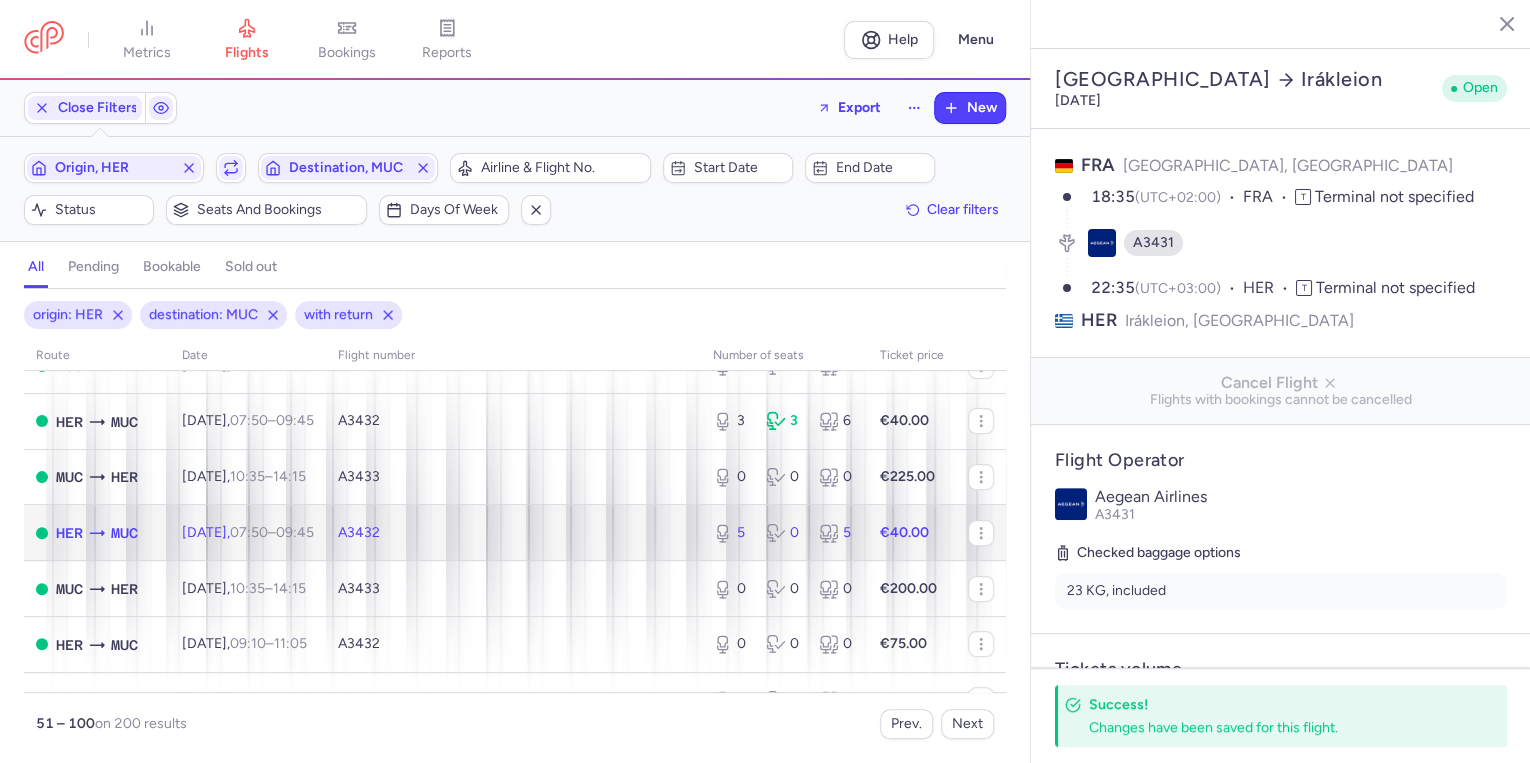click on "[DATE]  07:50  –  09:45  +0" at bounding box center (248, 532) 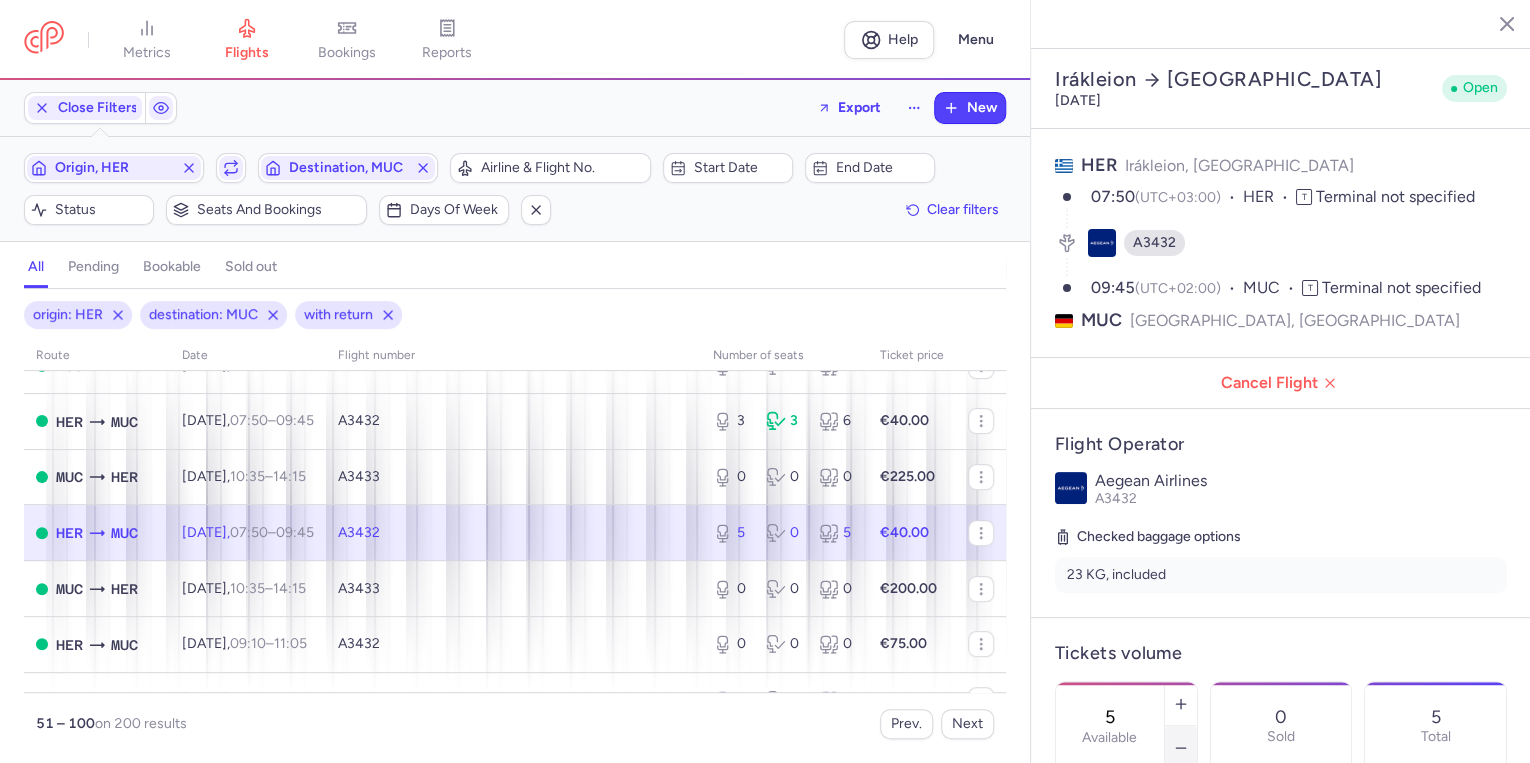 click 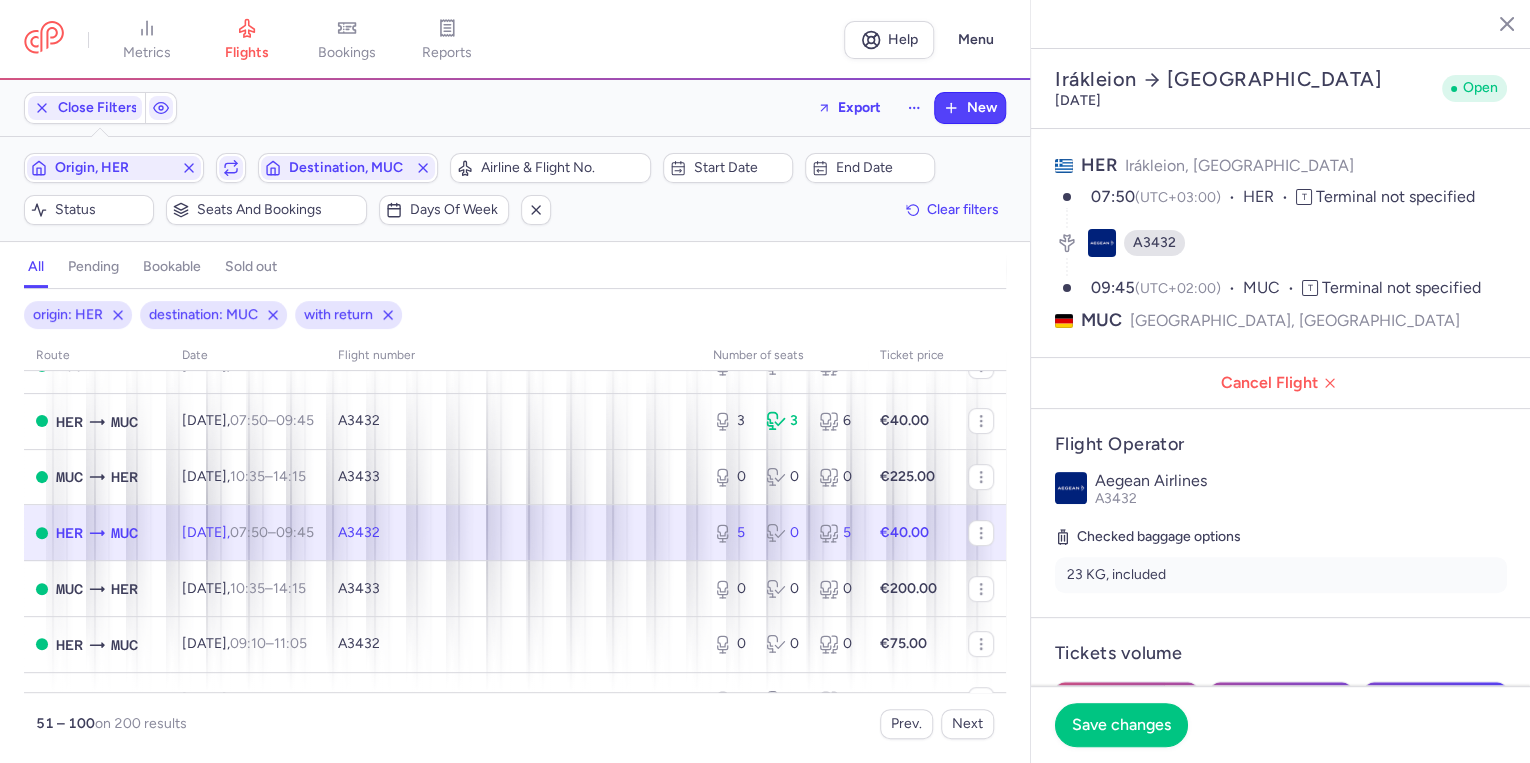 click on "Save changes" 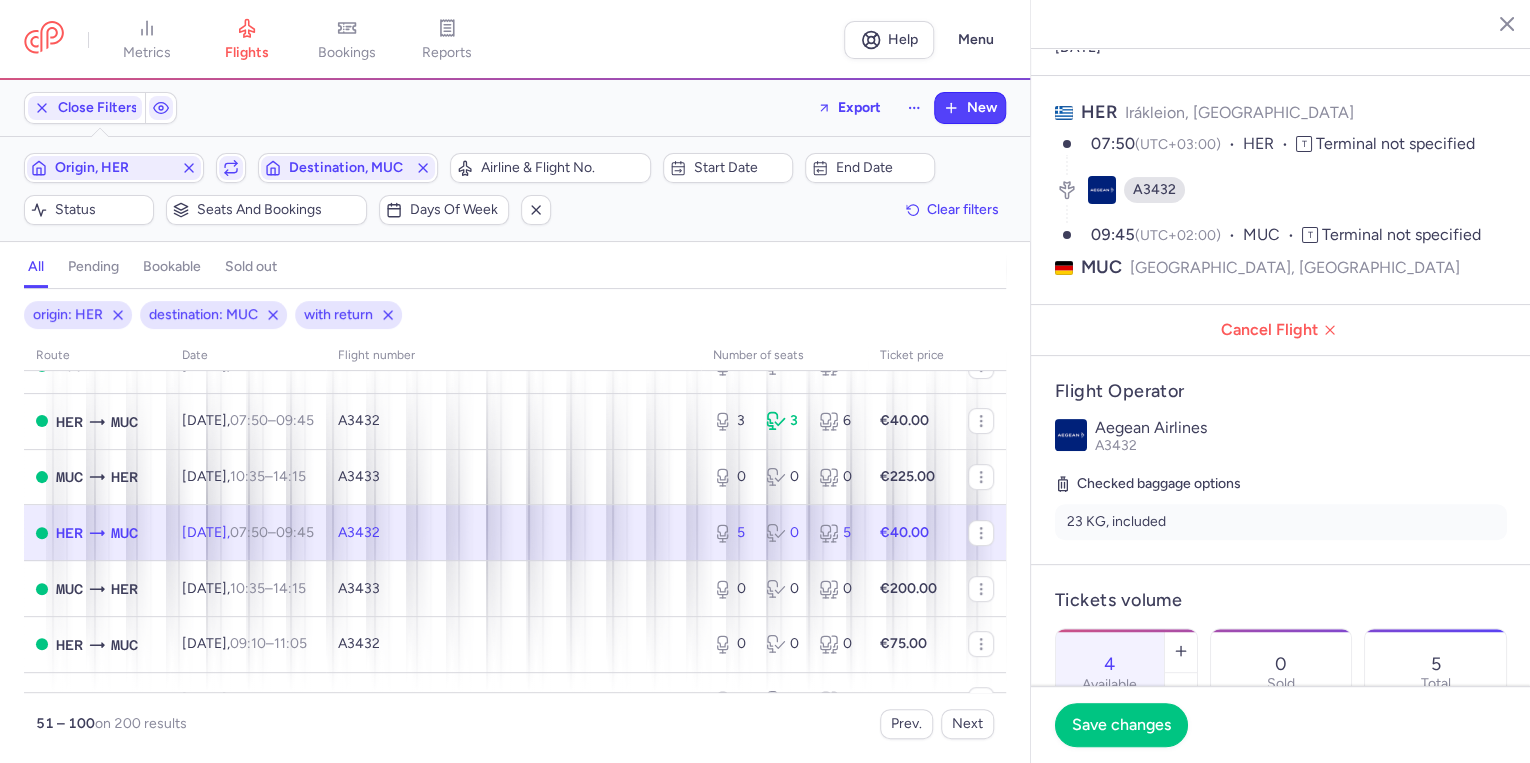 scroll, scrollTop: 160, scrollLeft: 0, axis: vertical 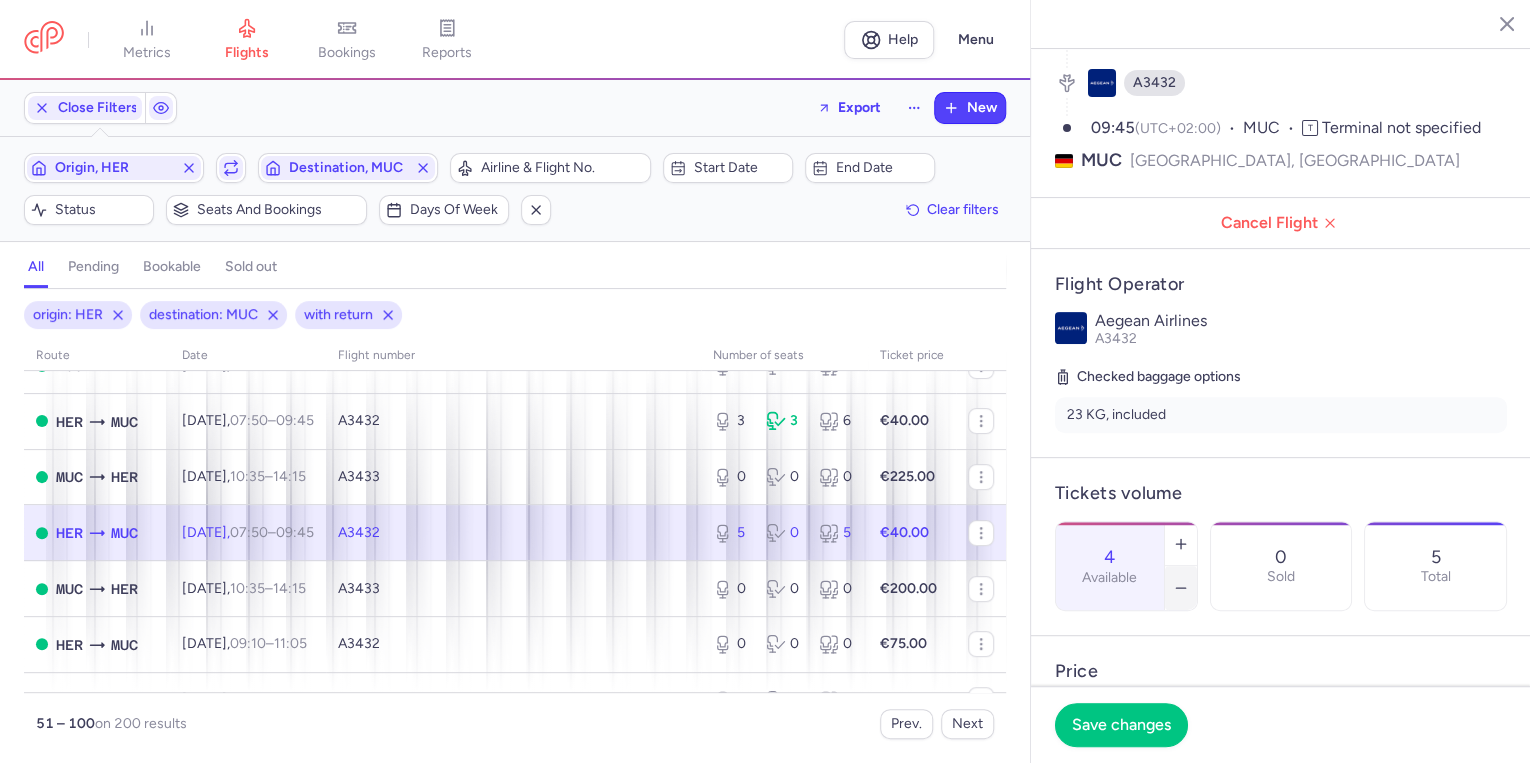 click 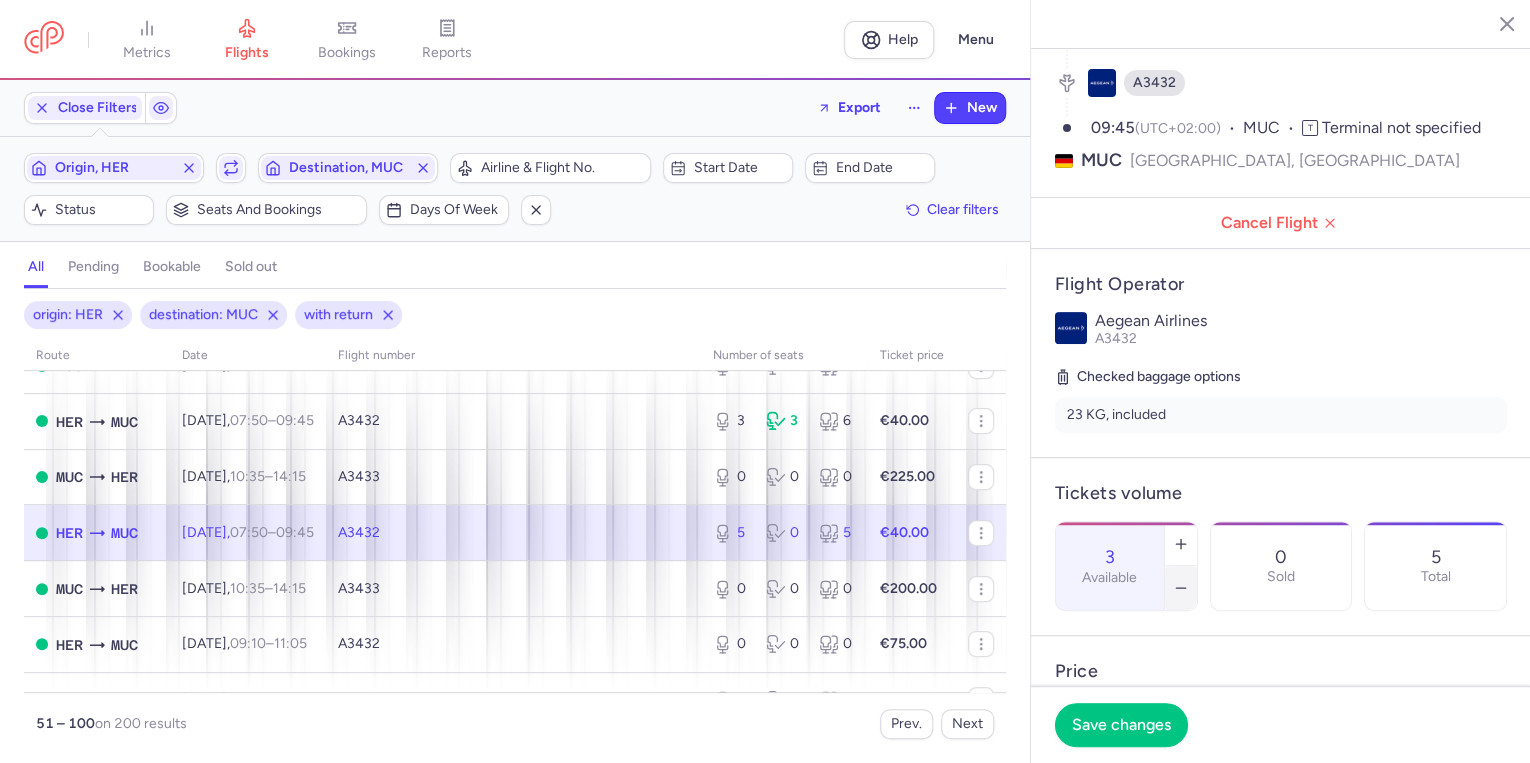 click 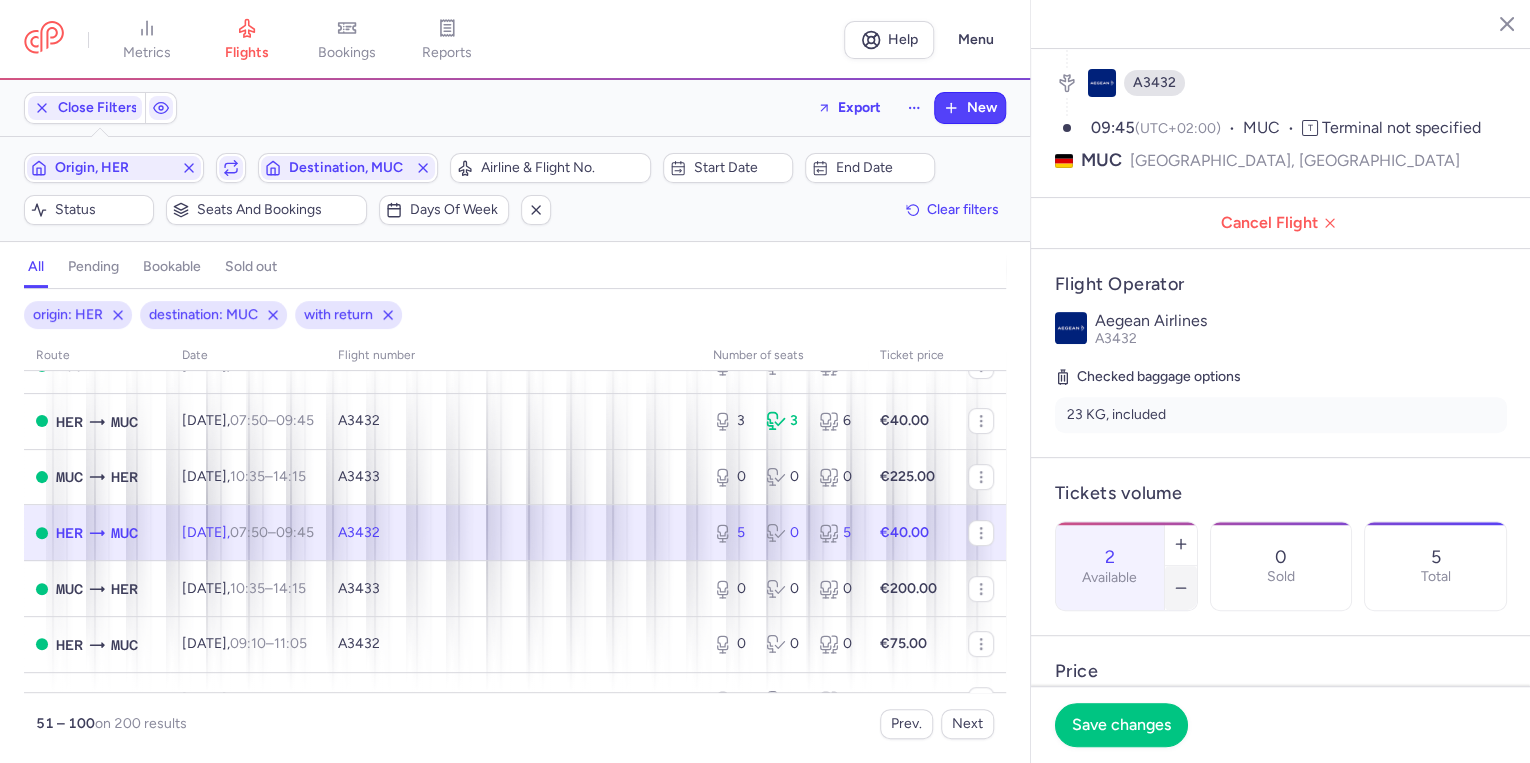 click 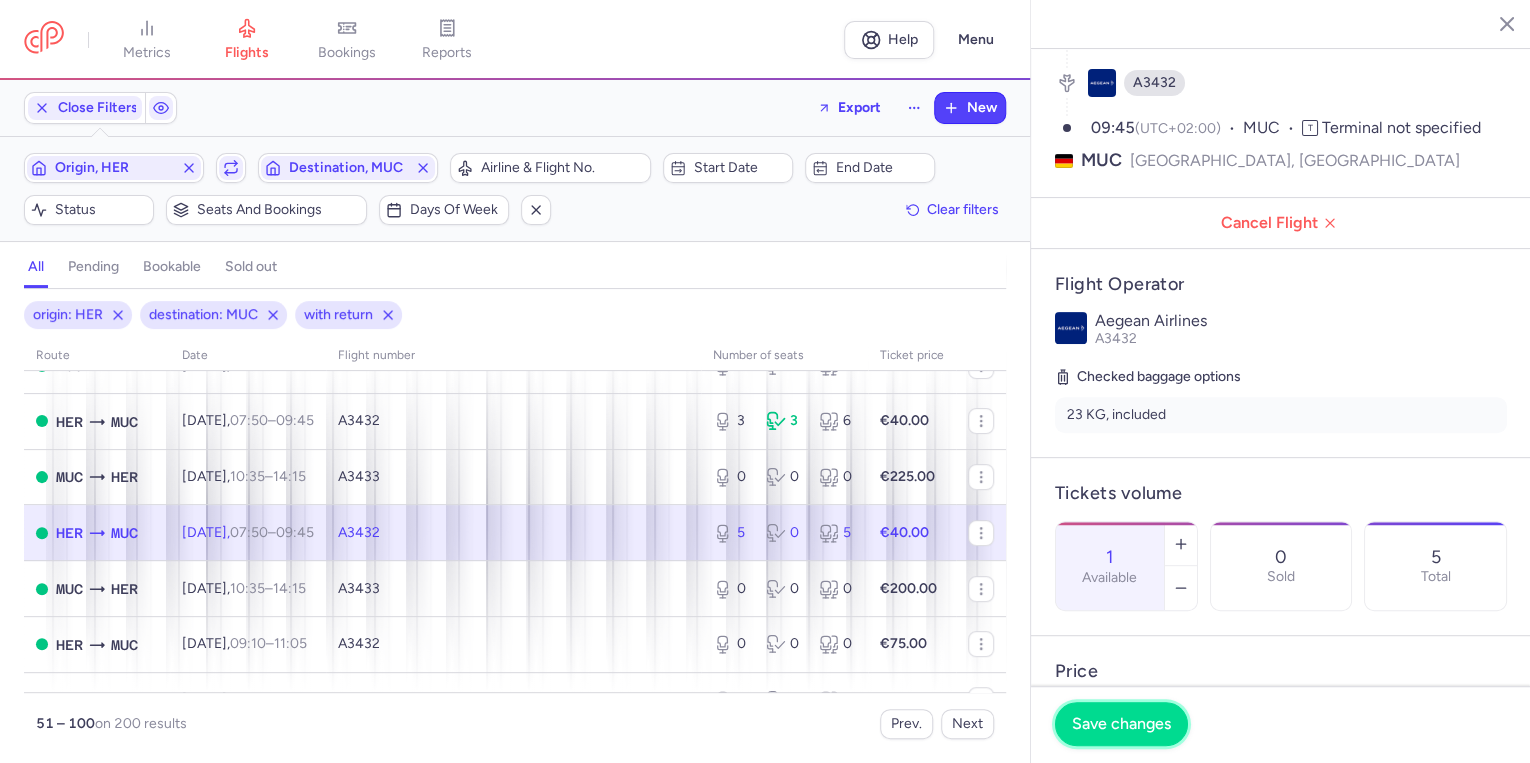 click on "Save changes" at bounding box center [1121, 724] 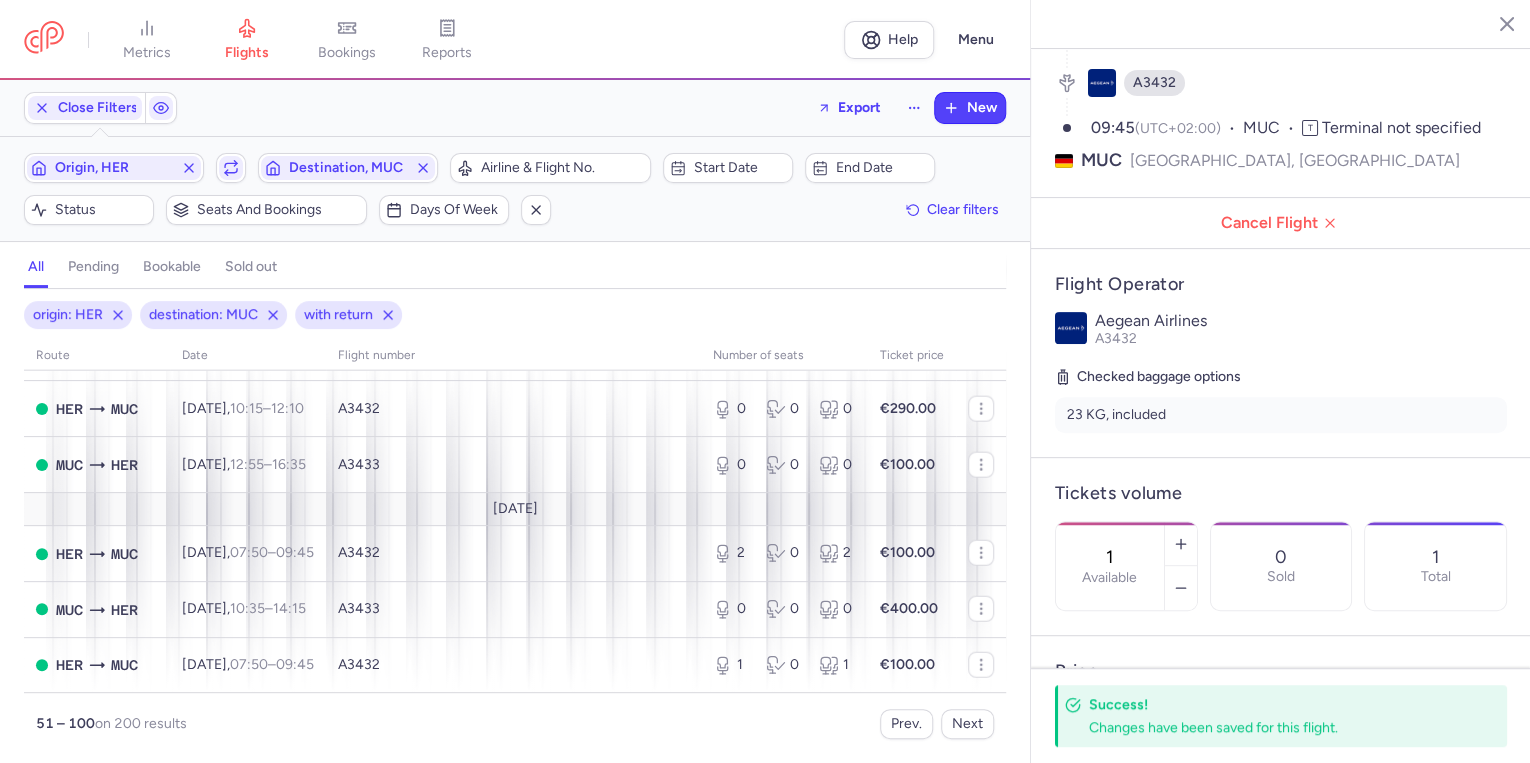 scroll, scrollTop: 2593, scrollLeft: 0, axis: vertical 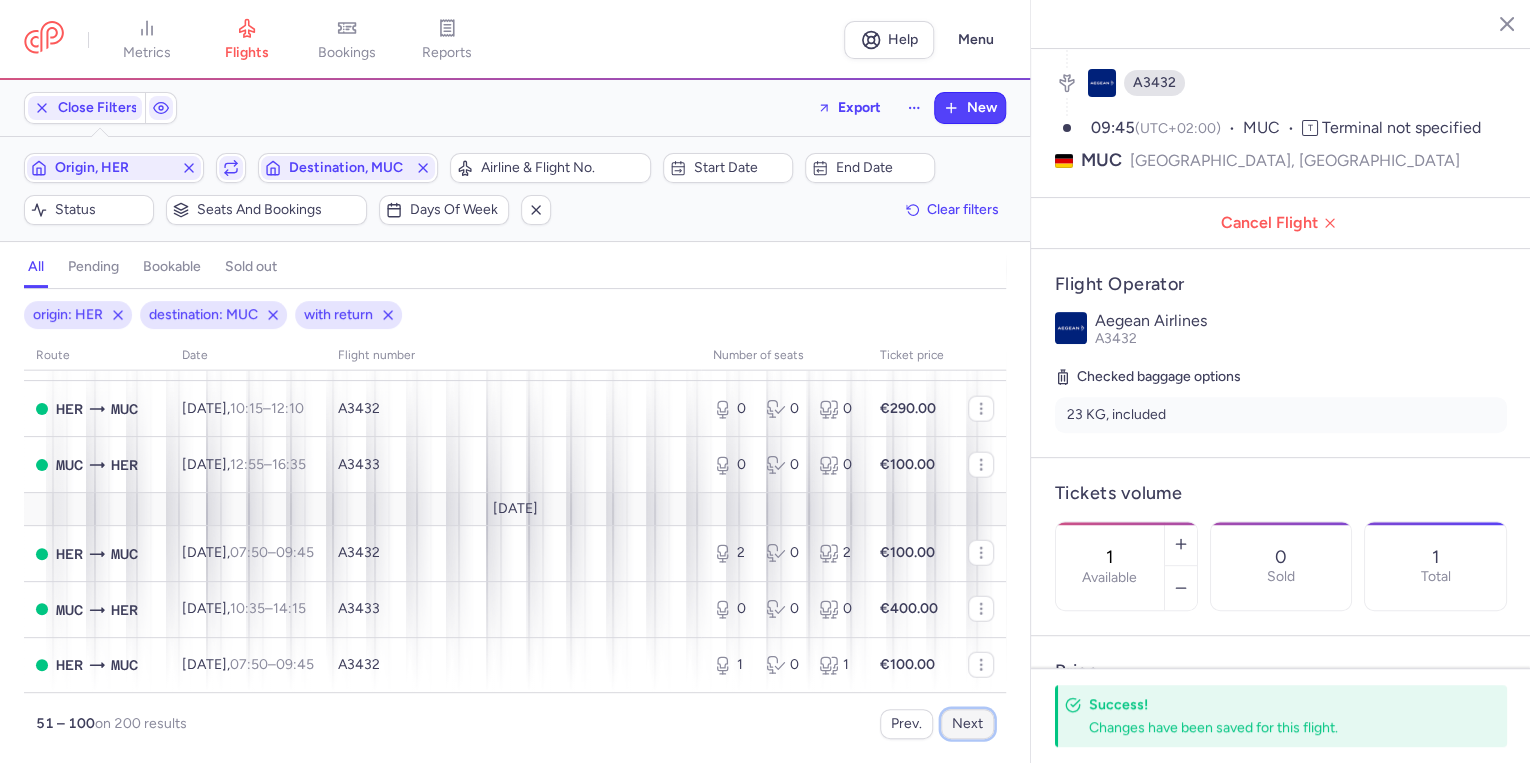click on "Next" at bounding box center [967, 724] 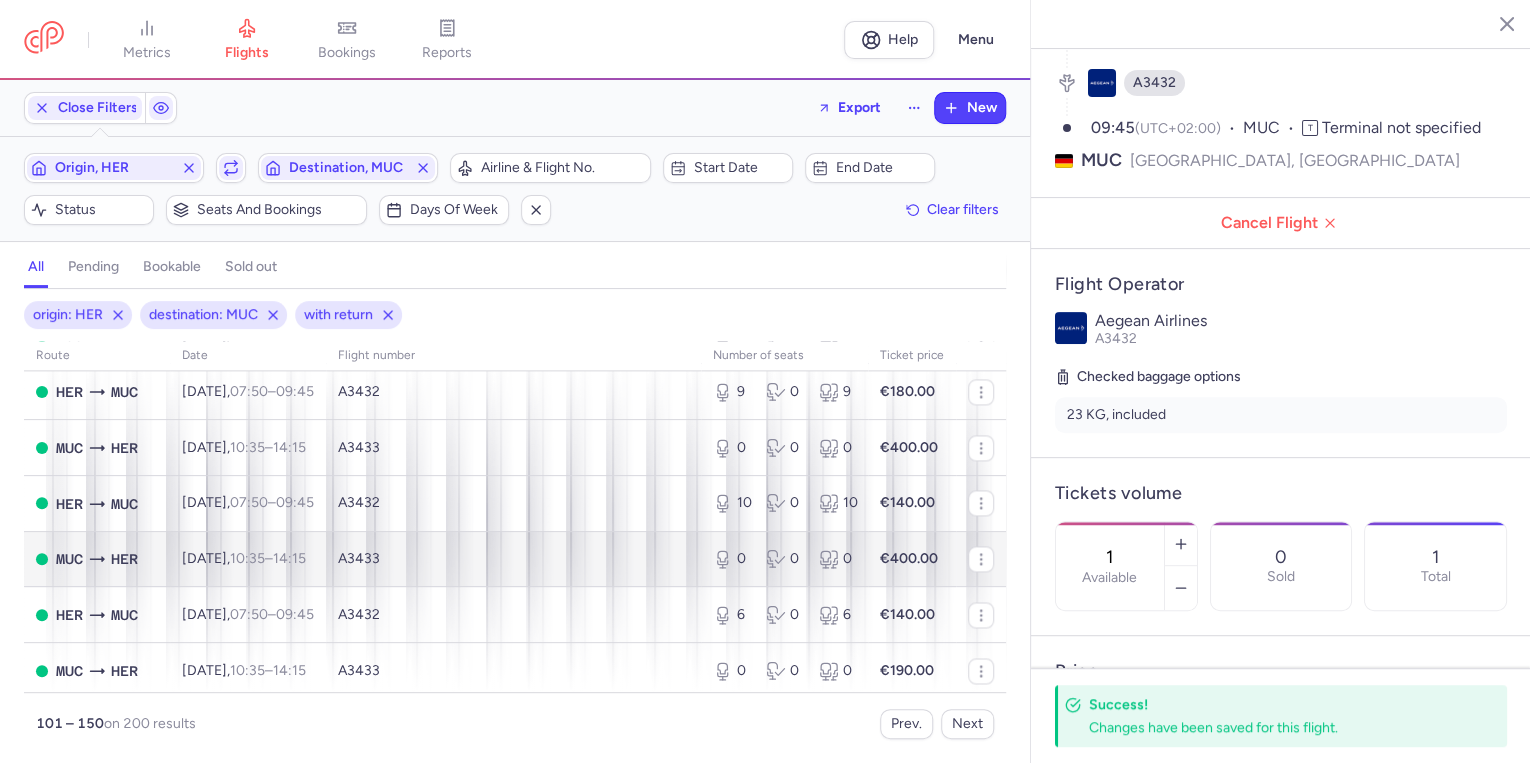 scroll, scrollTop: 1520, scrollLeft: 0, axis: vertical 